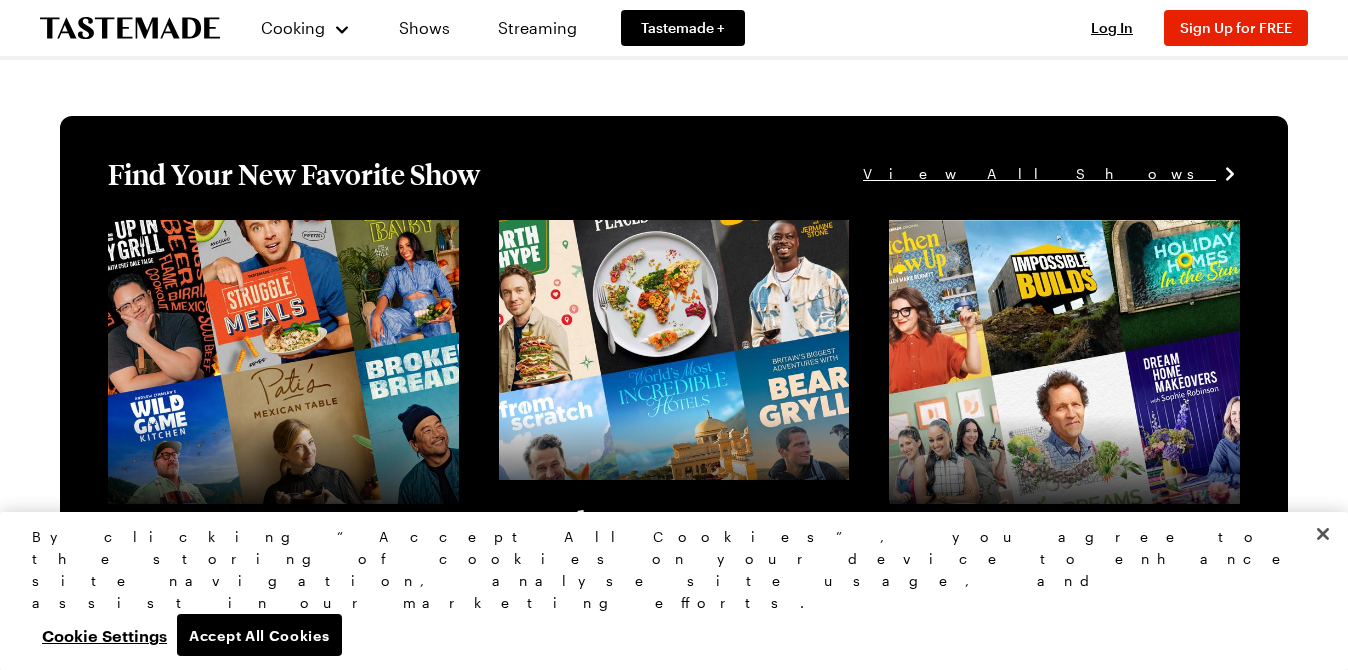 scroll, scrollTop: 800, scrollLeft: 0, axis: vertical 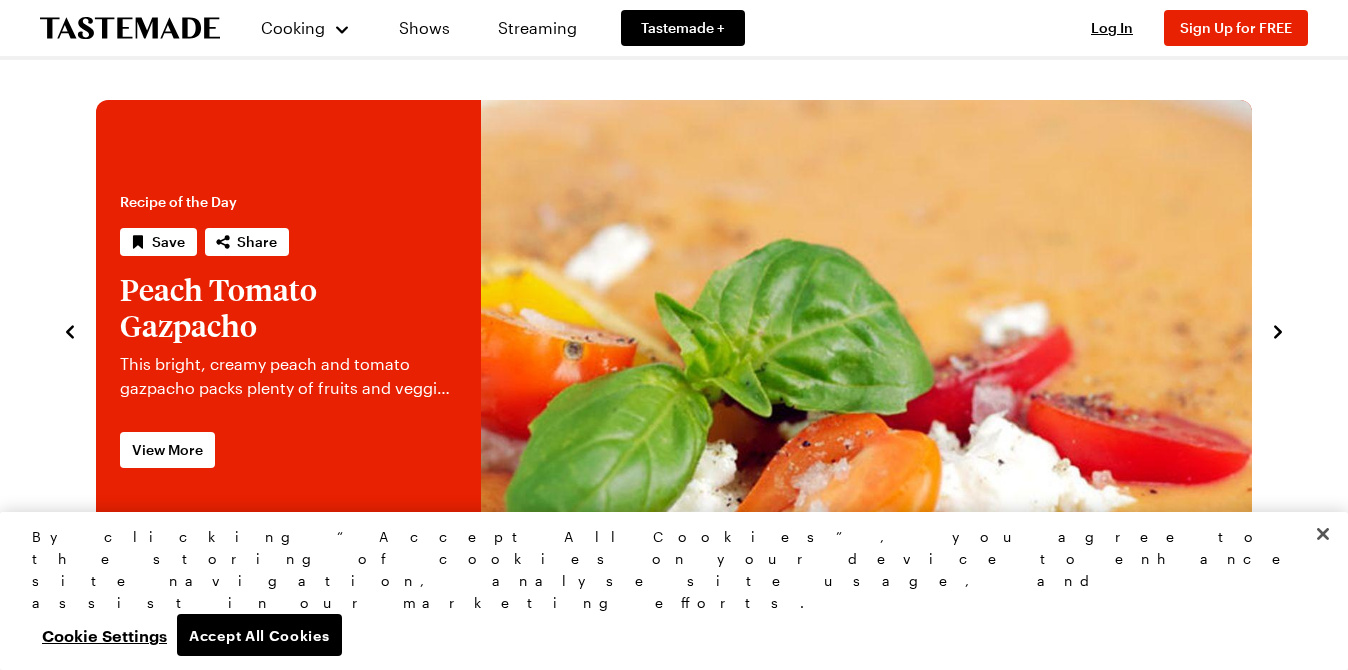 click at bounding box center [1278, 330] 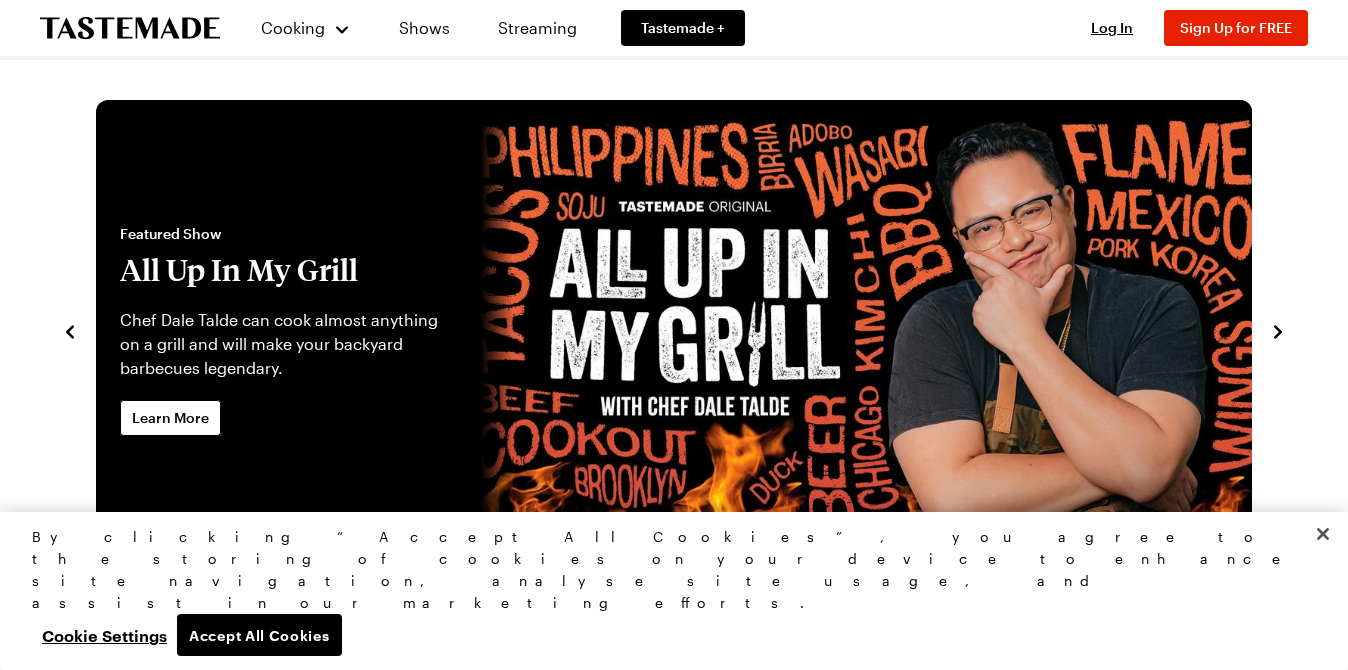 click 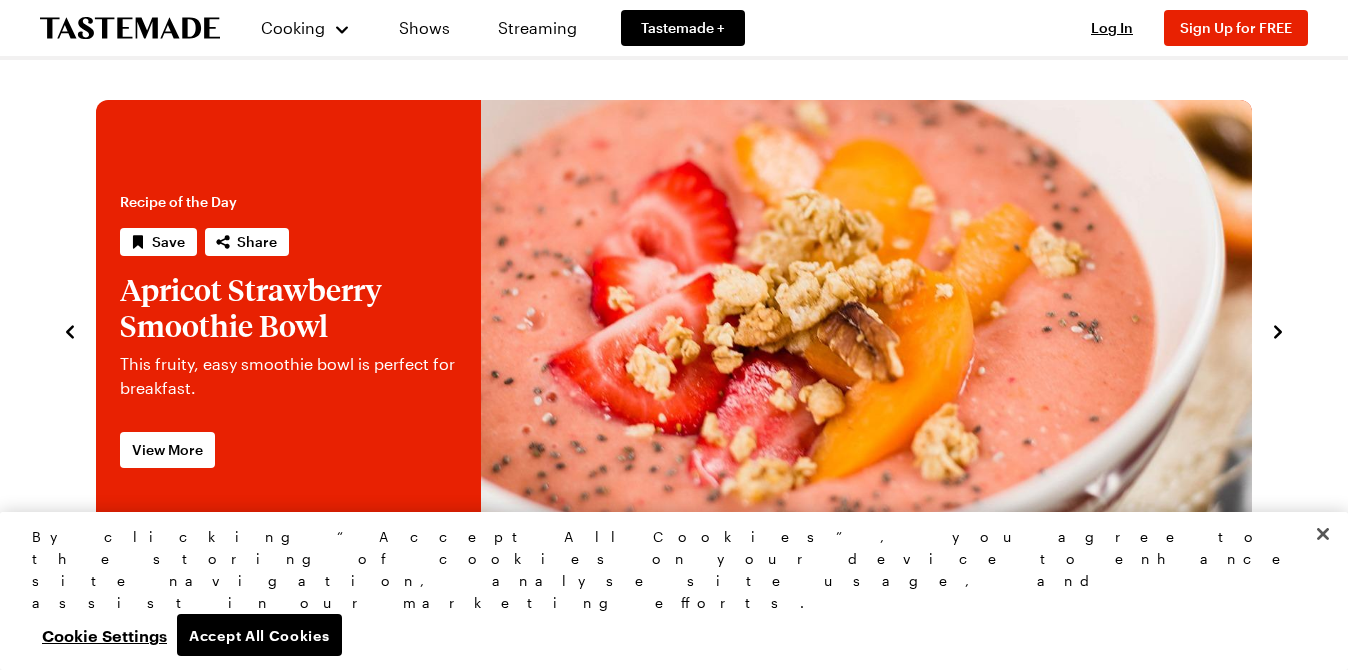 click 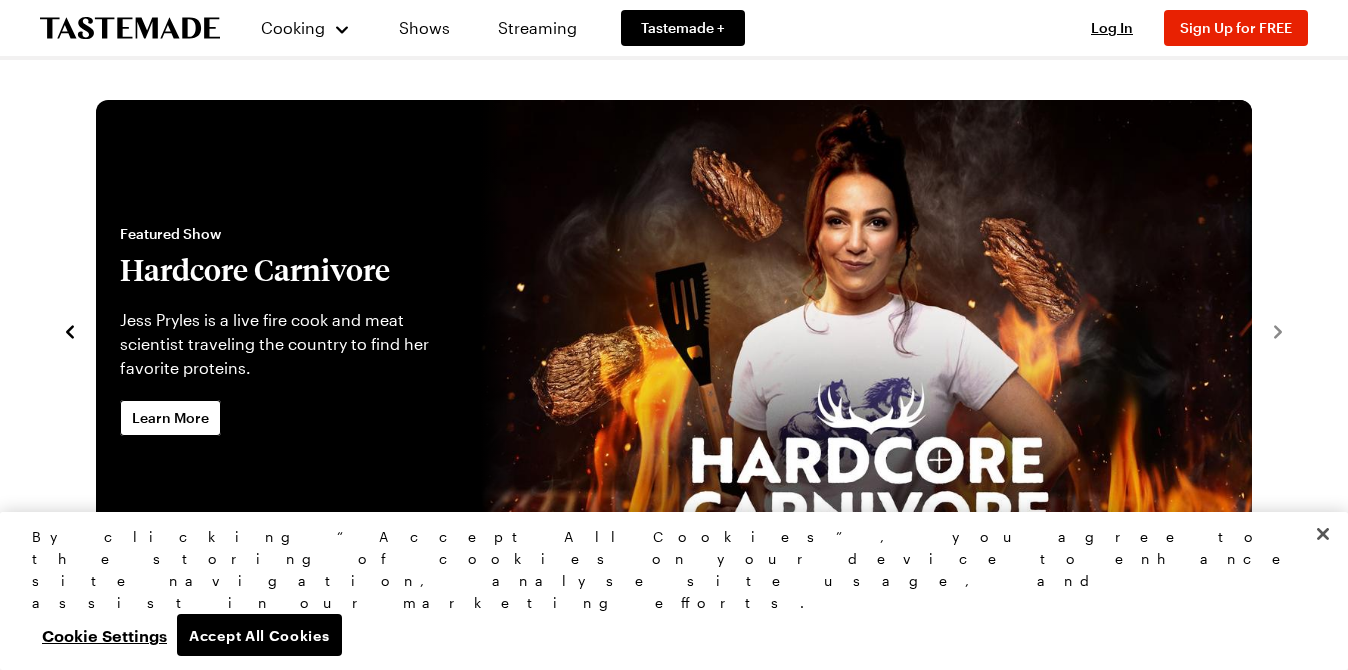 click 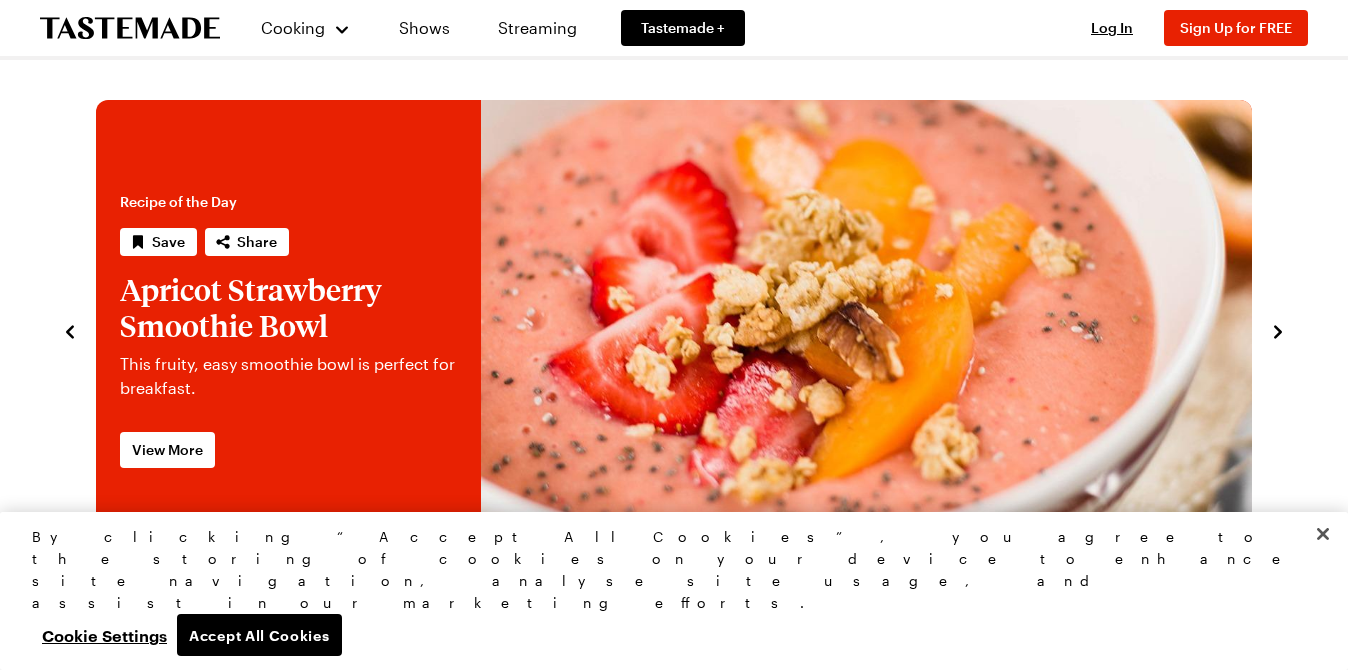 click 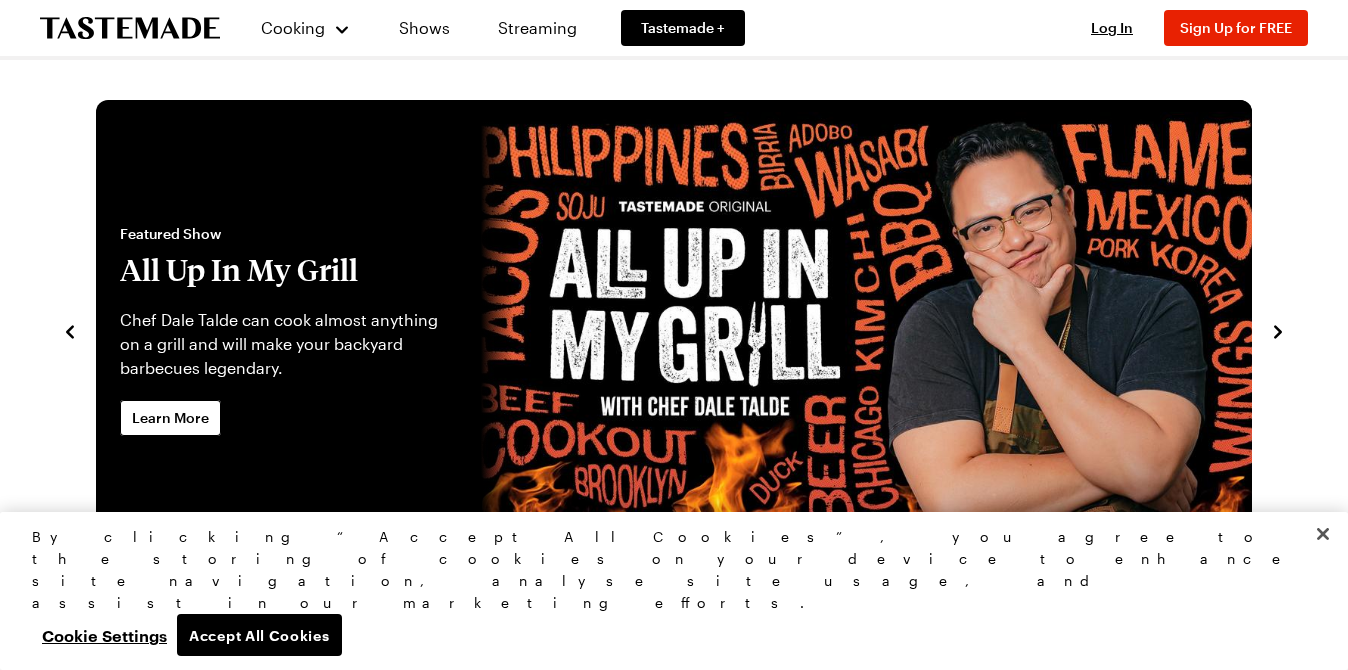 click 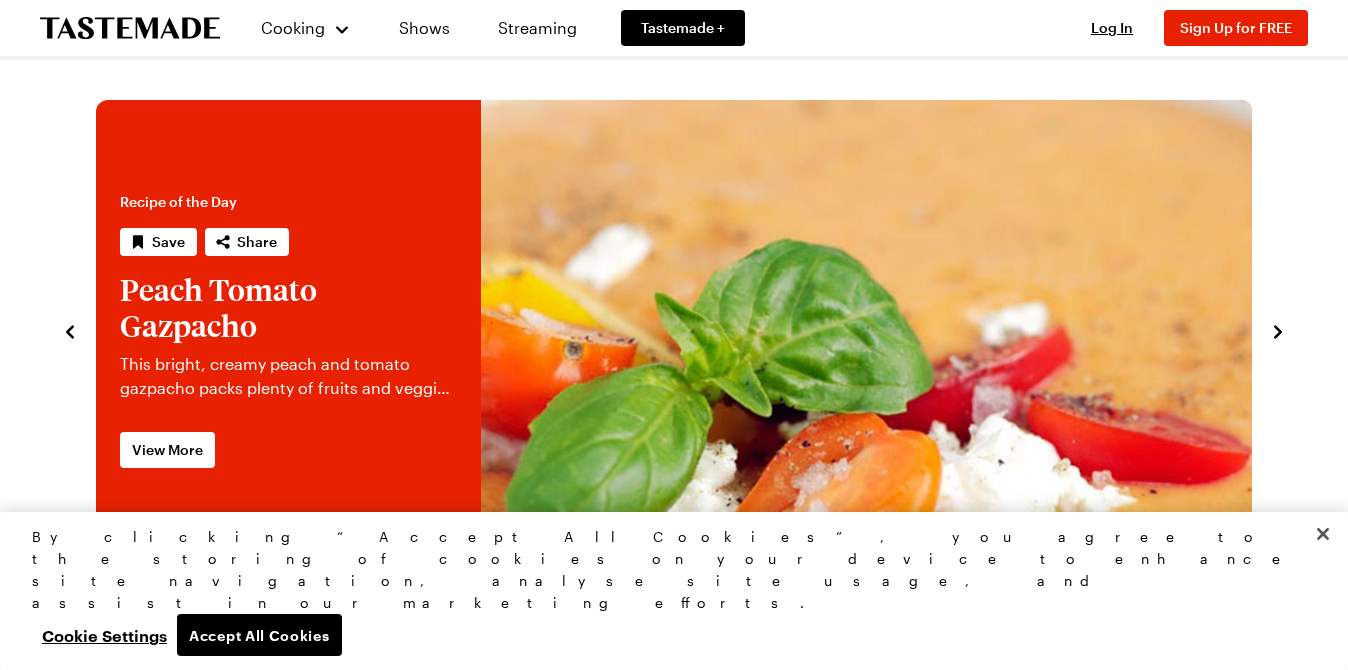 click 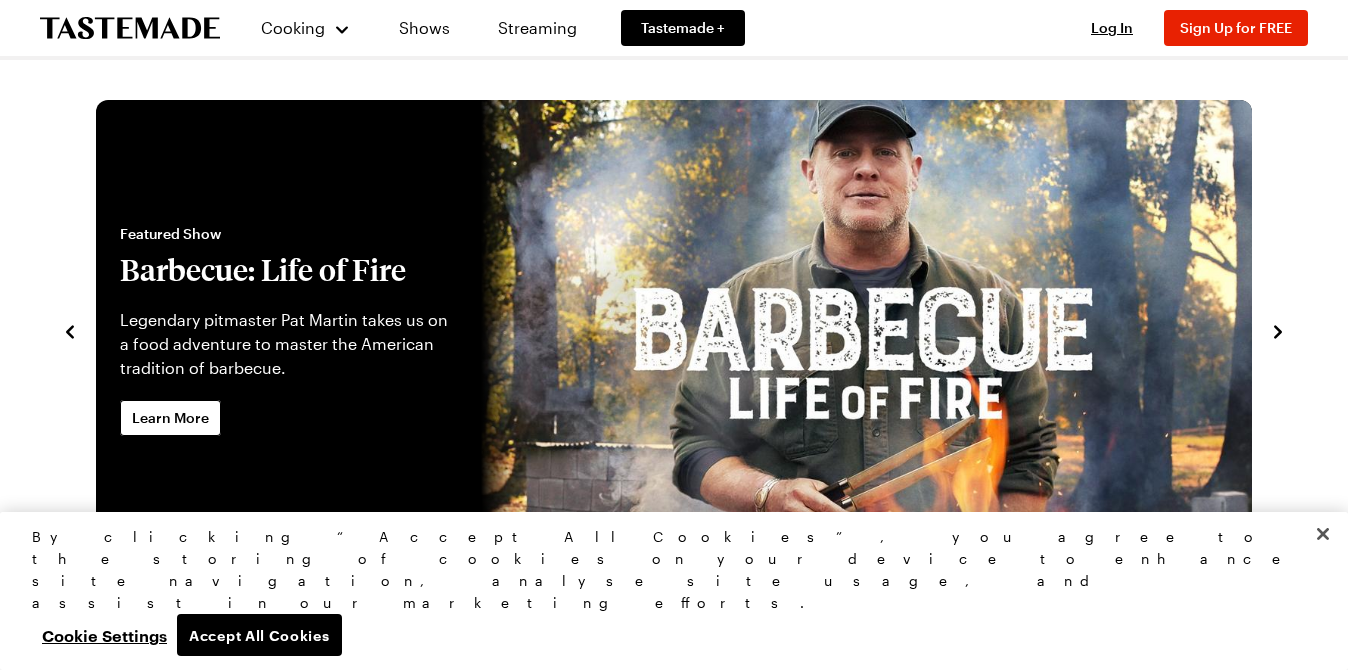 click 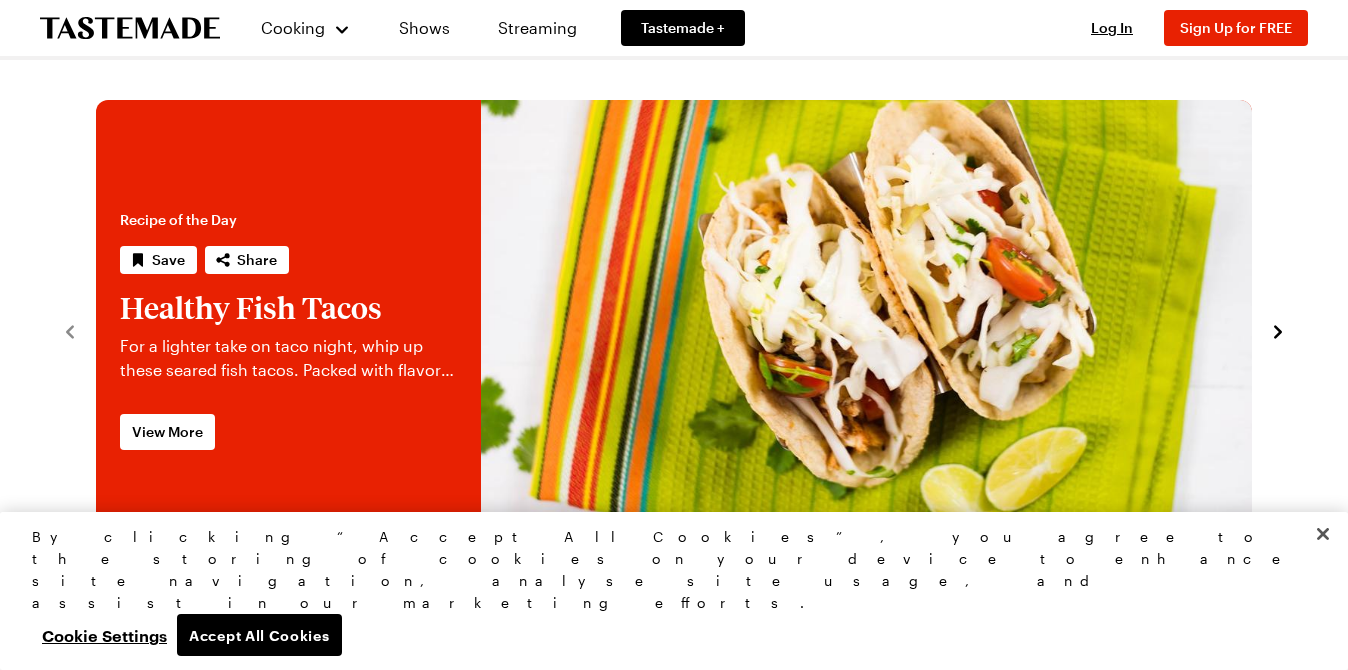 click on "Personalized meal plans, tailored to your tastes, lifestyle, and dietary needs.
Recipe of the Day Save Share Healthy Fish Tacos For a lighter take on taco night, whip up these seared fish tacos. Packed with flavor and topped with a well-seasoned cabbage slaw, you won't miss the deep fryer. View More Featured Show Barbecue: Life of Fire Legendary pitmaster [NAME] takes us on a food adventure to master the American tradition of barbecue. Learn More Recipe of the Day Save Share Peach Tomato Gazpacho This bright, creamy peach and tomato gazpacho packs plenty of fruits and veggies into a refreshing summery soup. View More Featured Show All Up In My Grill Chef [NAME] can cook almost anything on a grill and will make your backyard barbecues legendary. Learn More Recipe of the Day Save Share Apricot Strawberry Smoothie Bowl This fruity, easy smoothie bowl is perfect for breakfast. View More Featured Show Hardcore Carnivore [NAME] is a live fire cook and meat scientist traveling the country to find her favorite proteins. Learn More" at bounding box center (674, 330) 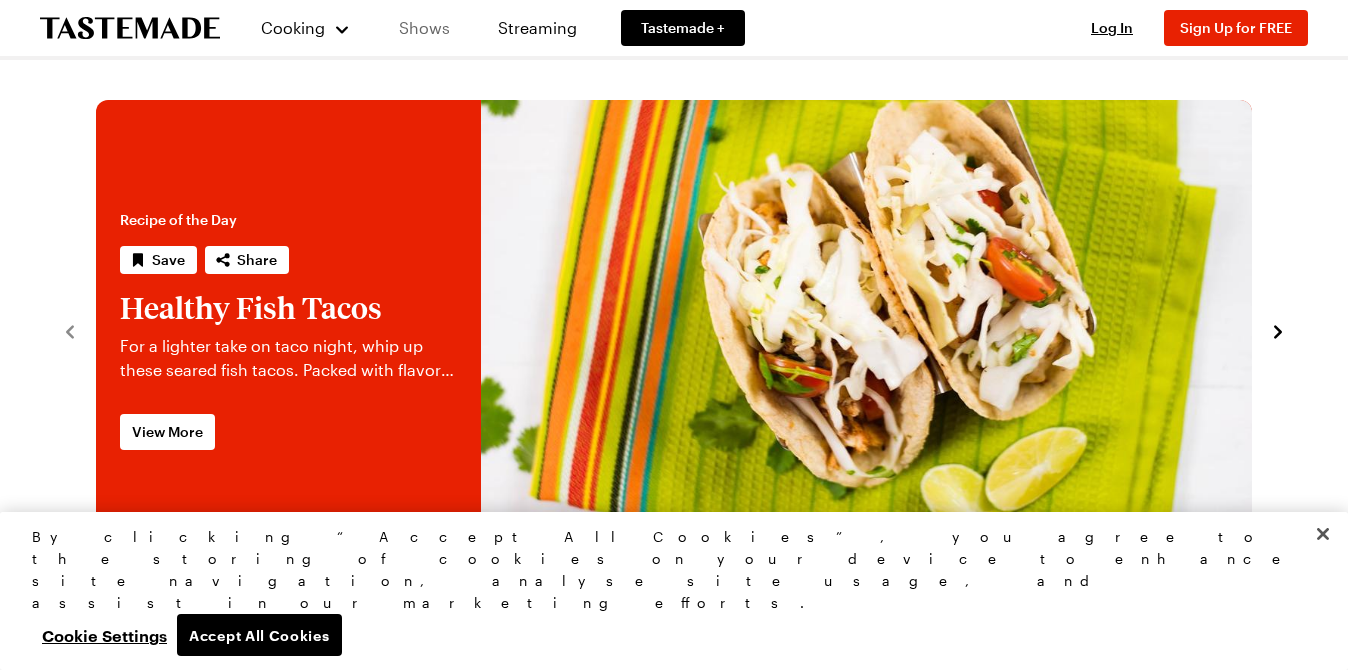 click on "Shows" at bounding box center [424, 28] 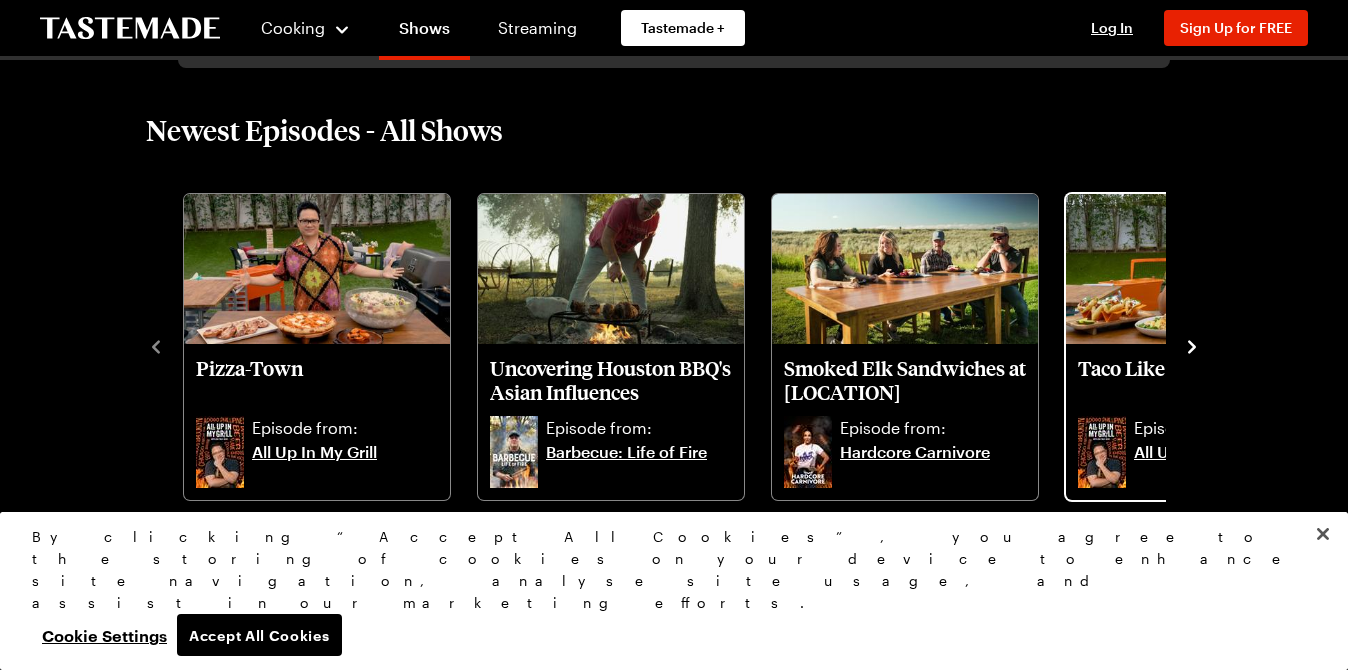 scroll, scrollTop: 400, scrollLeft: 0, axis: vertical 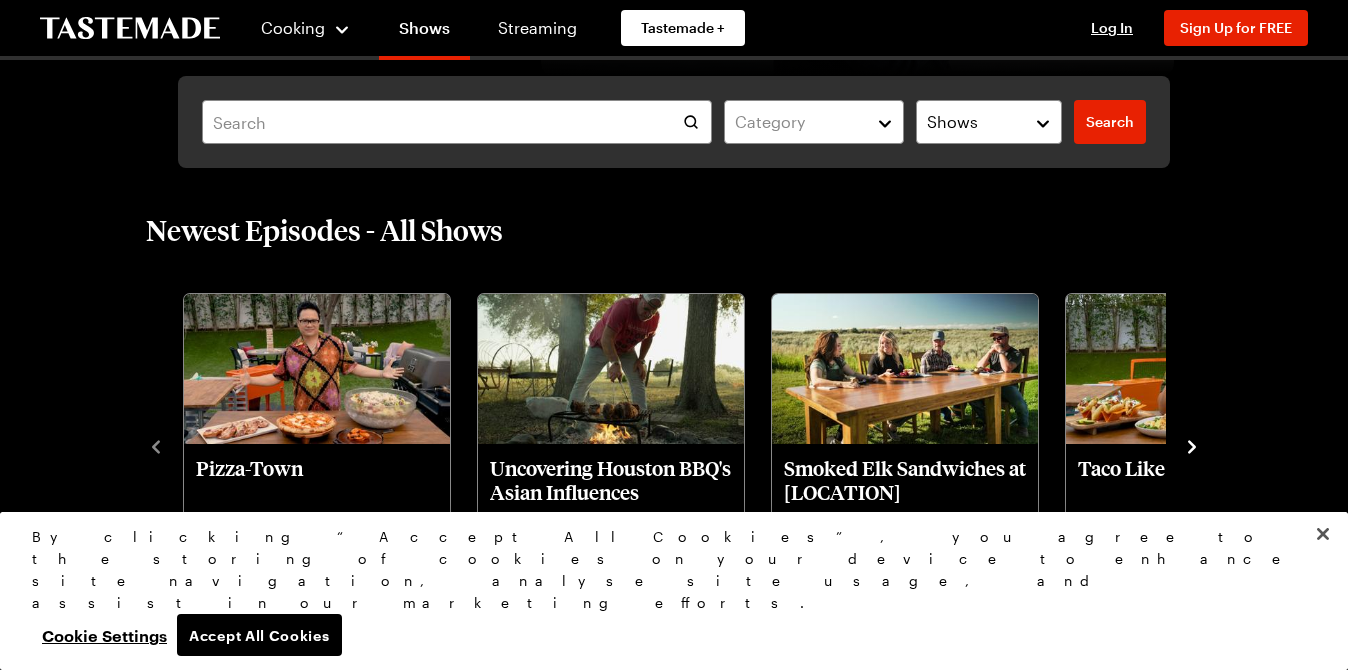 click 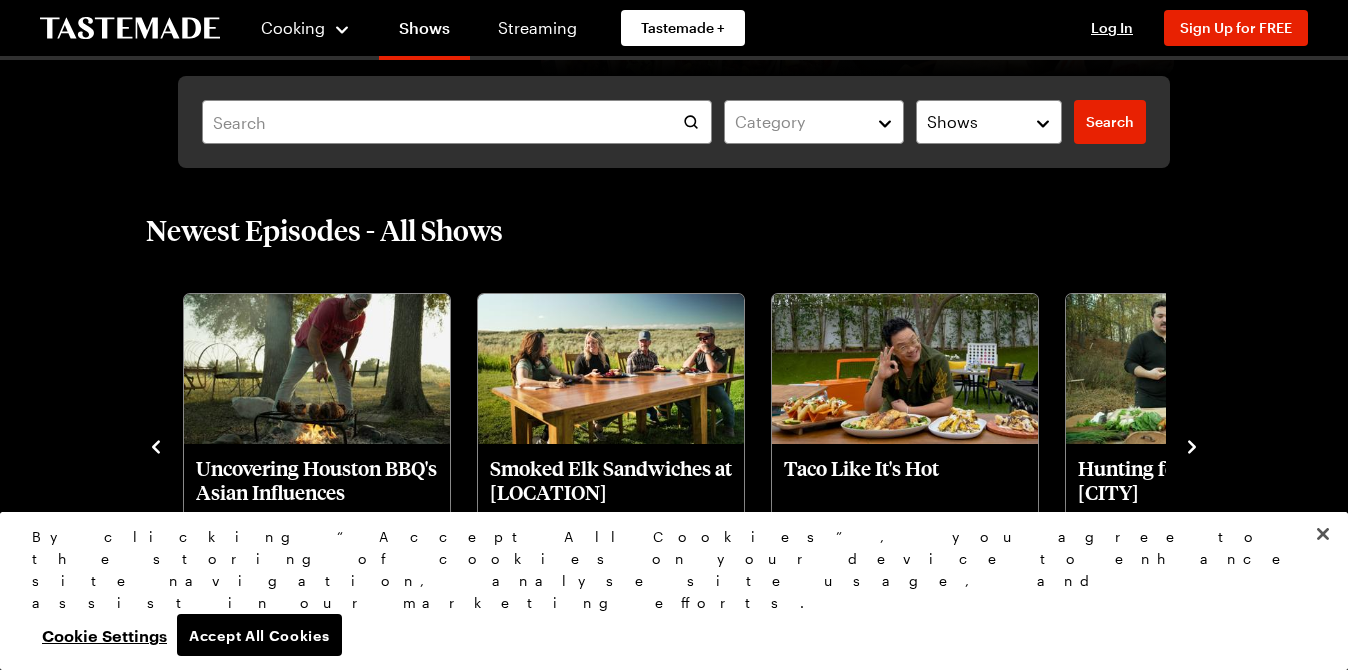 click 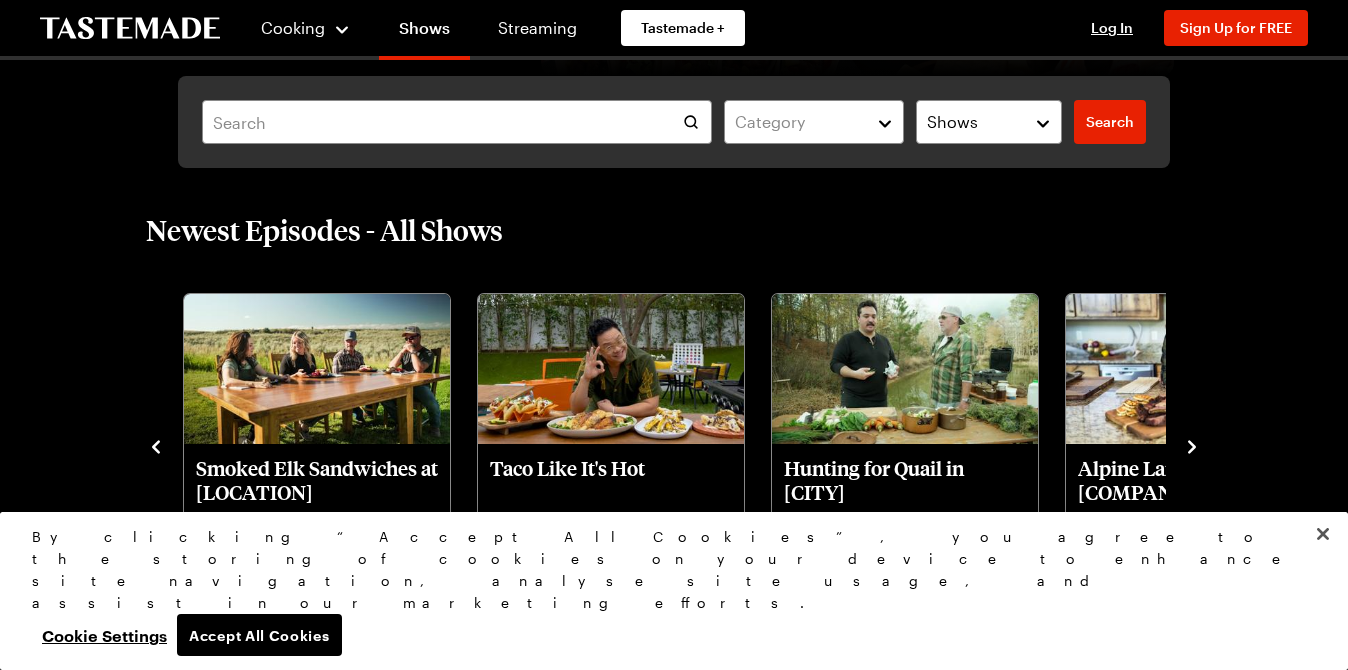click 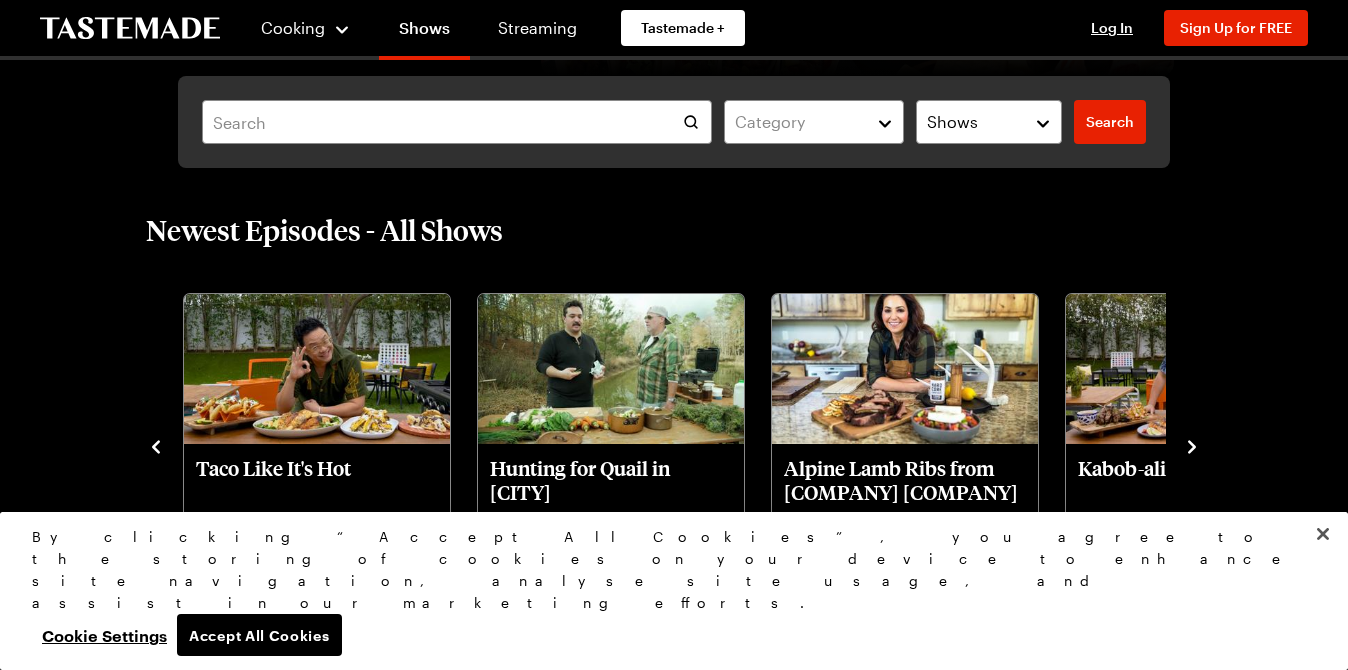 click 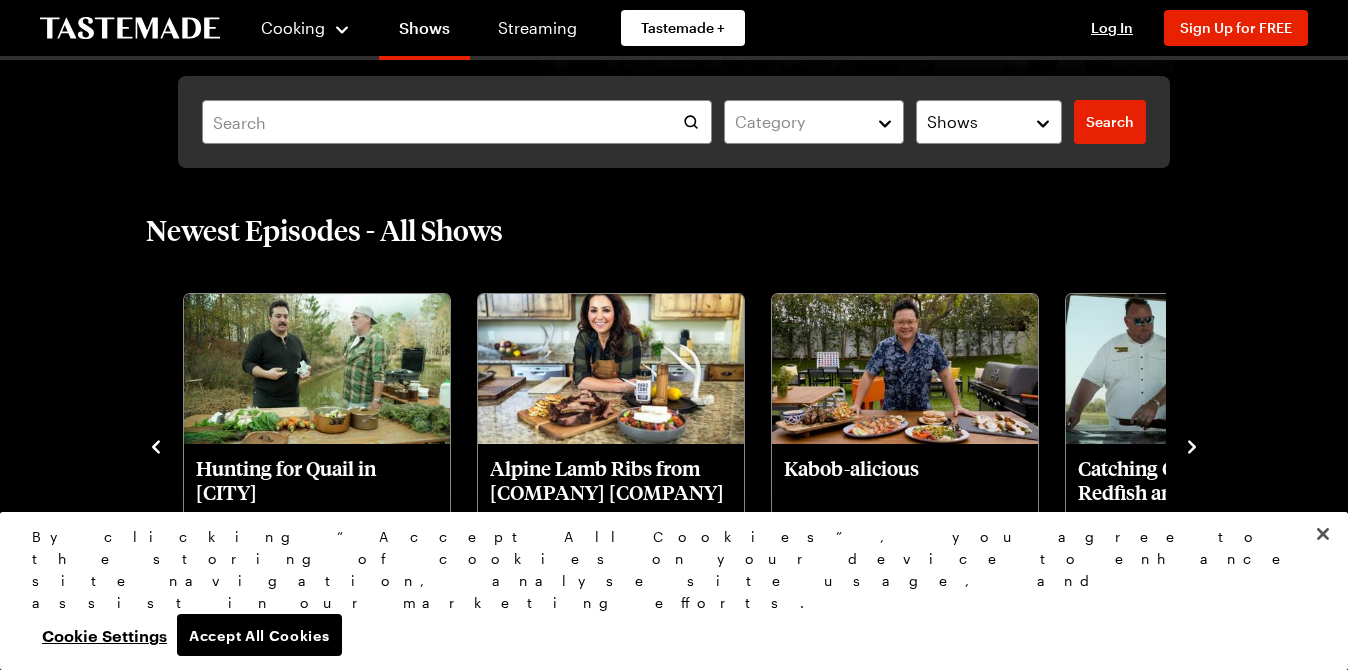 click 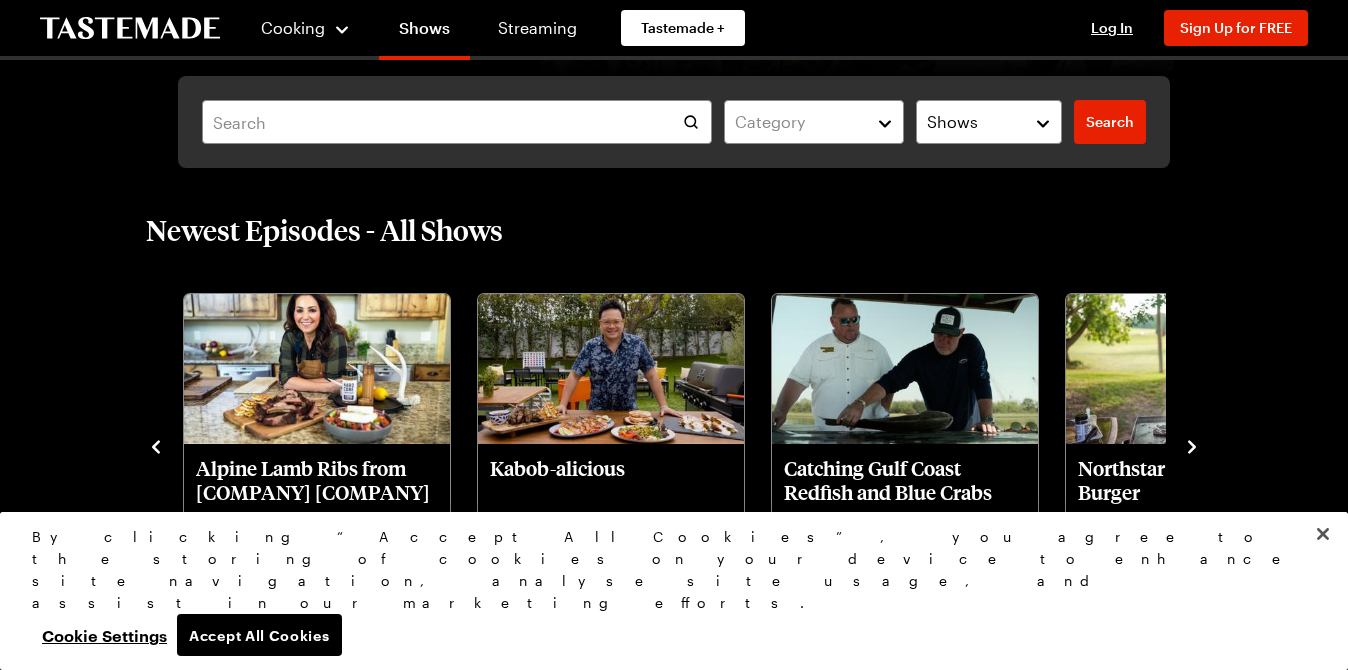 click 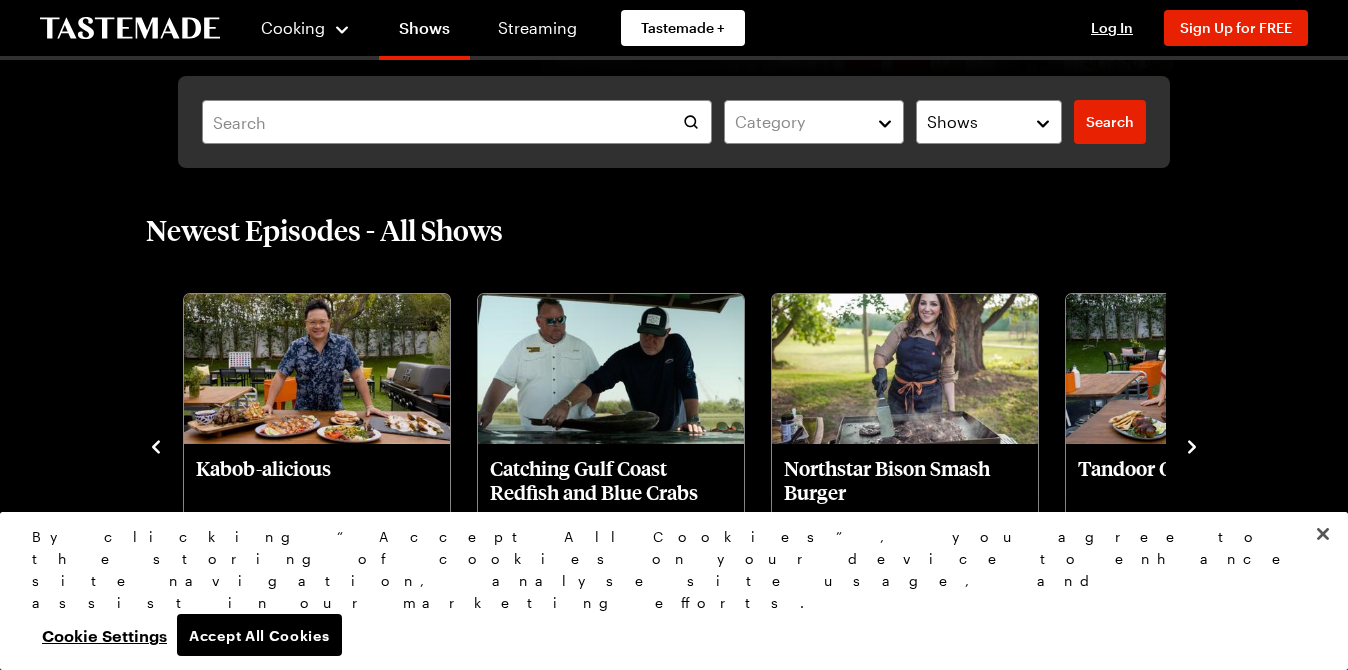 click 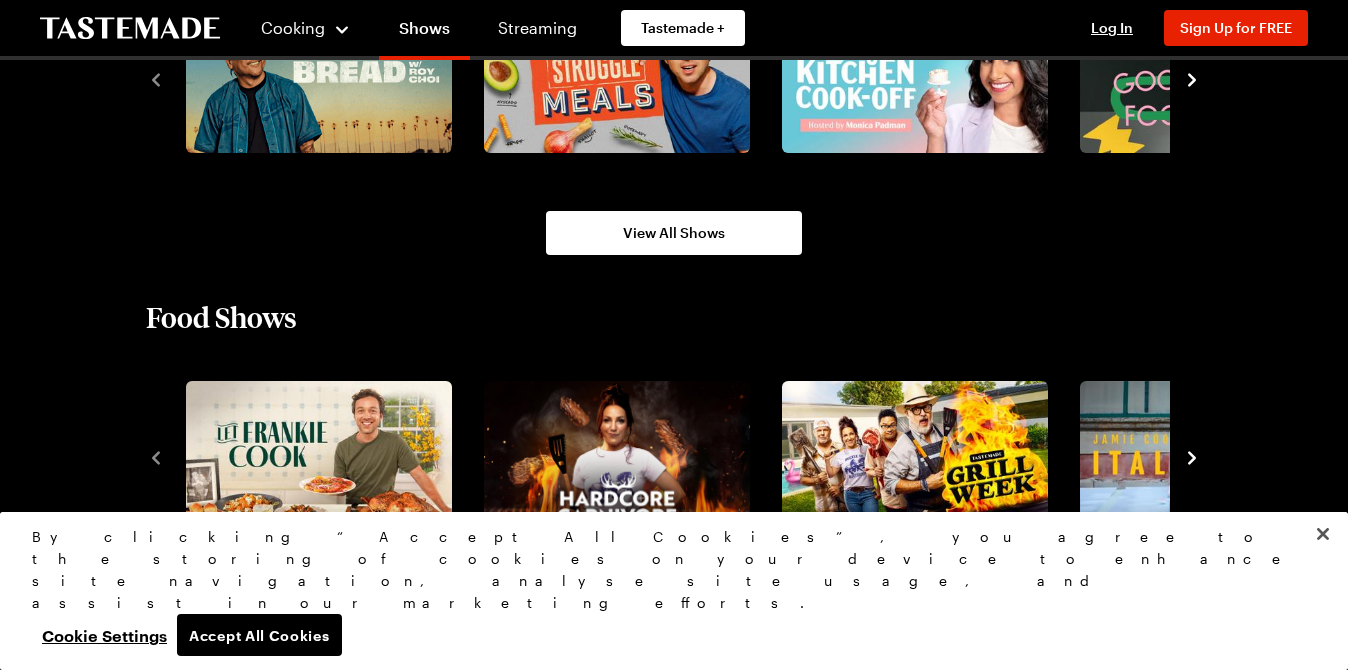 scroll, scrollTop: 1600, scrollLeft: 0, axis: vertical 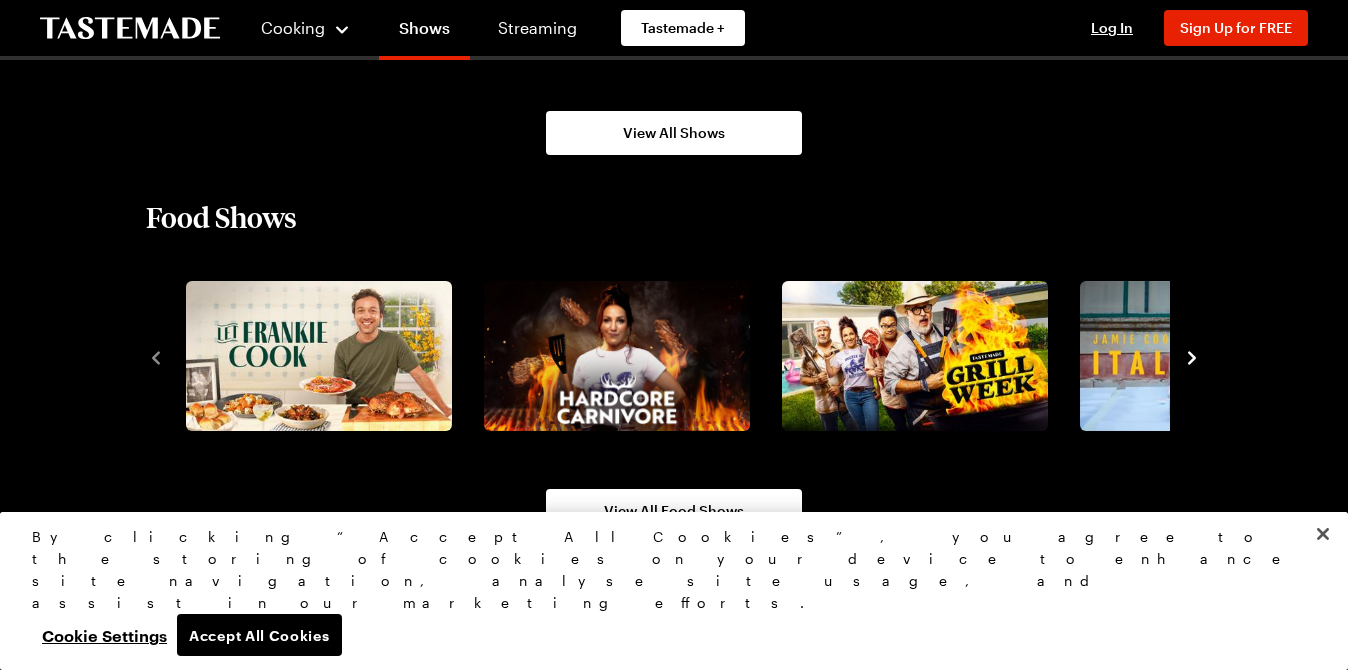 click 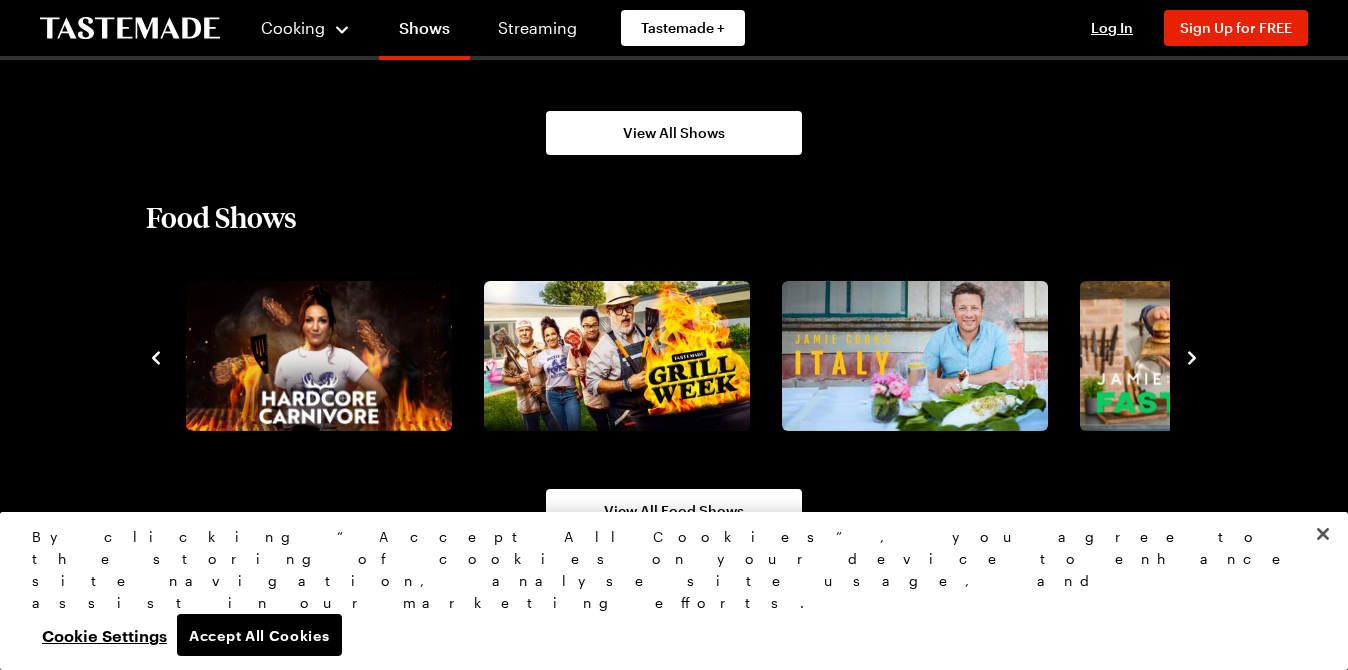 click 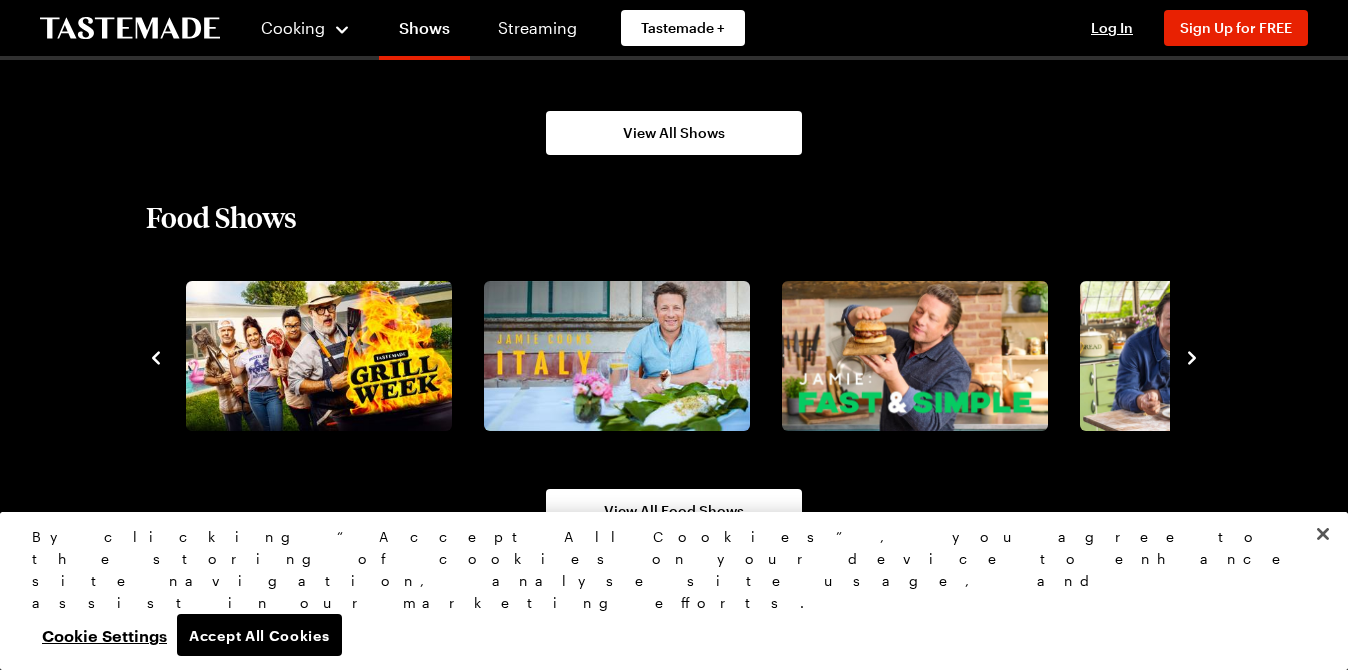 click 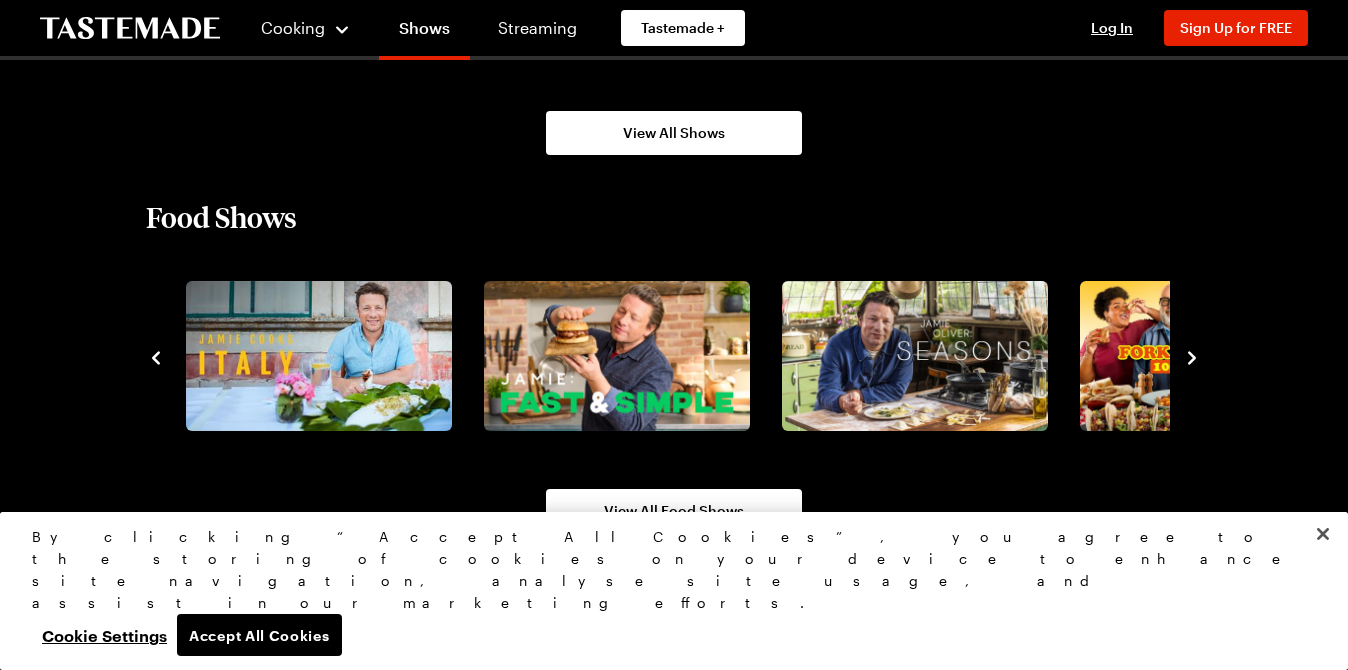 click 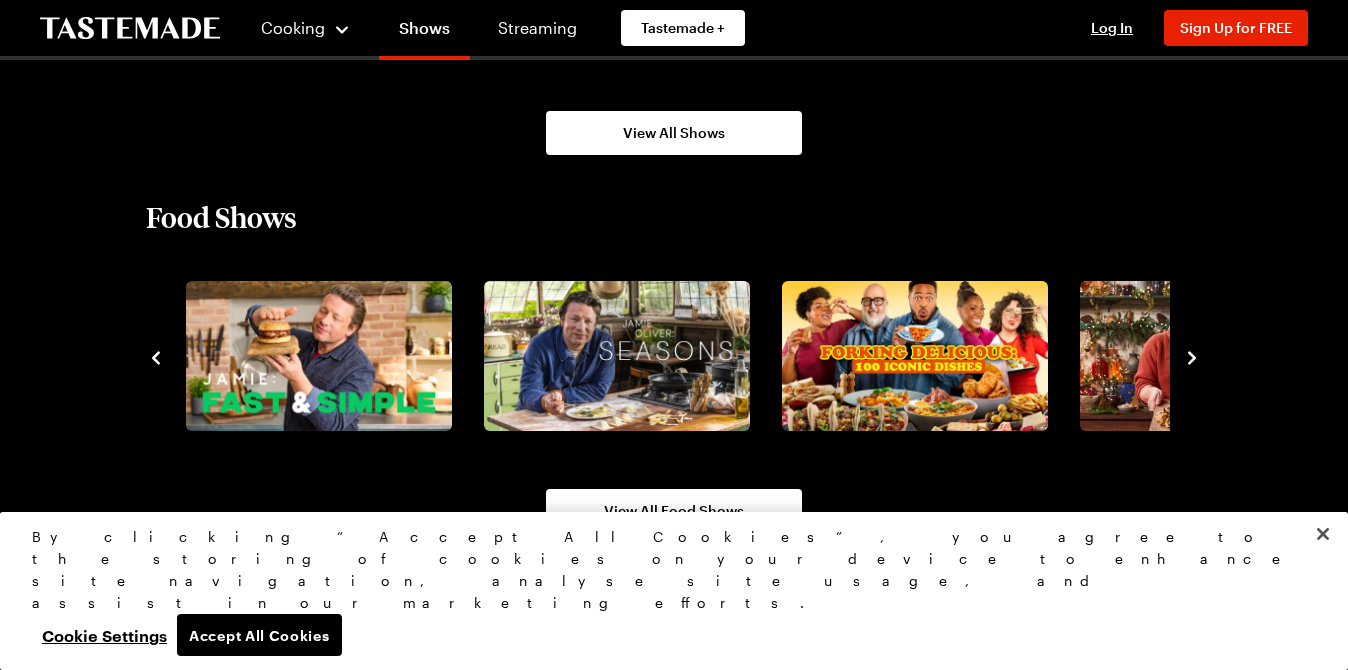 click 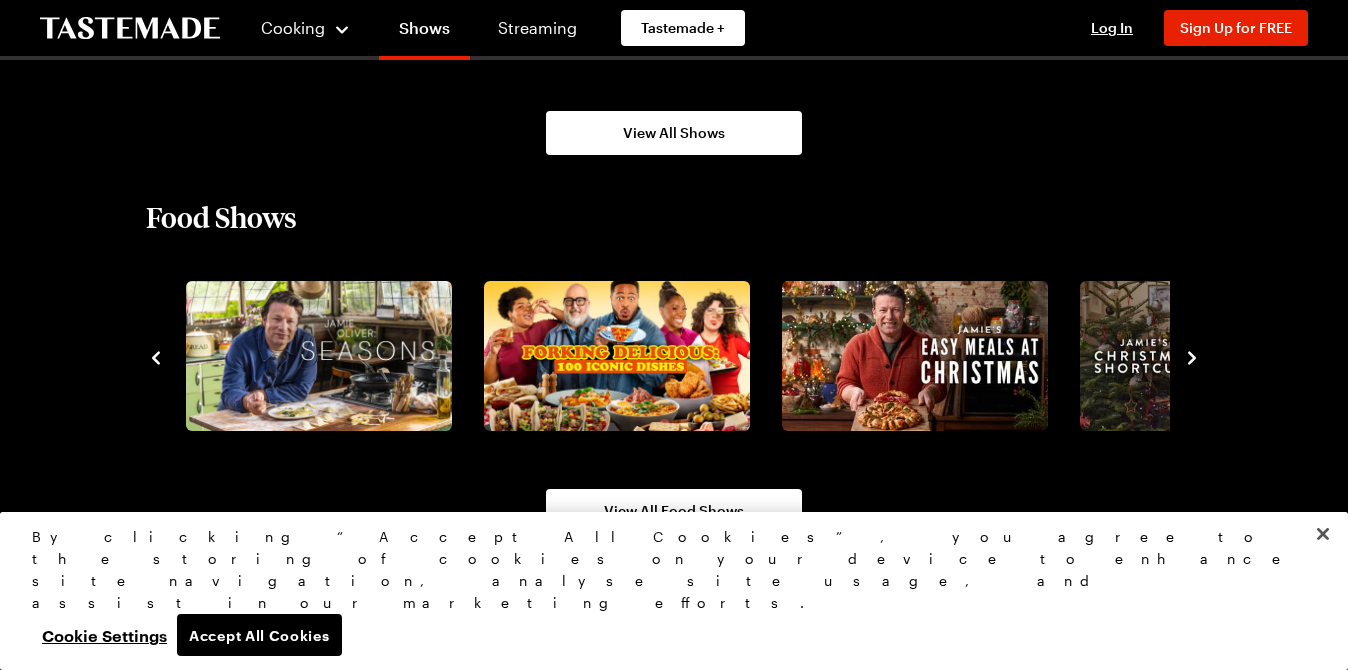 click 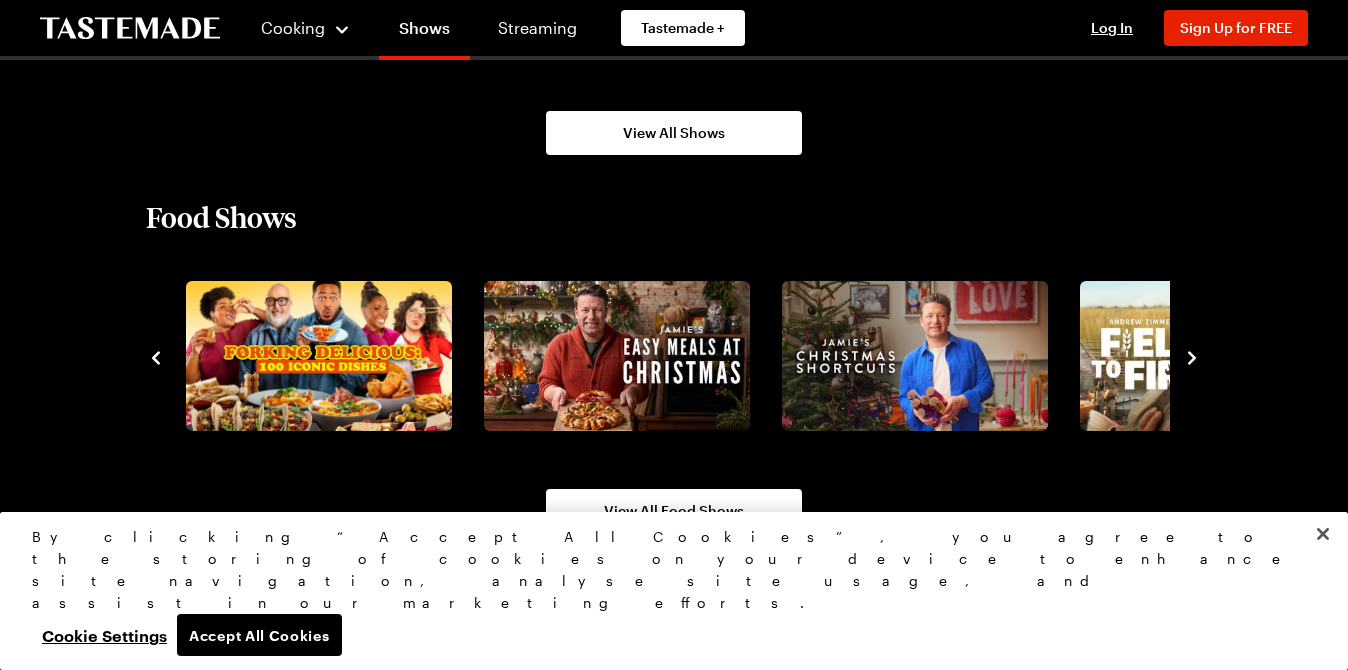 click 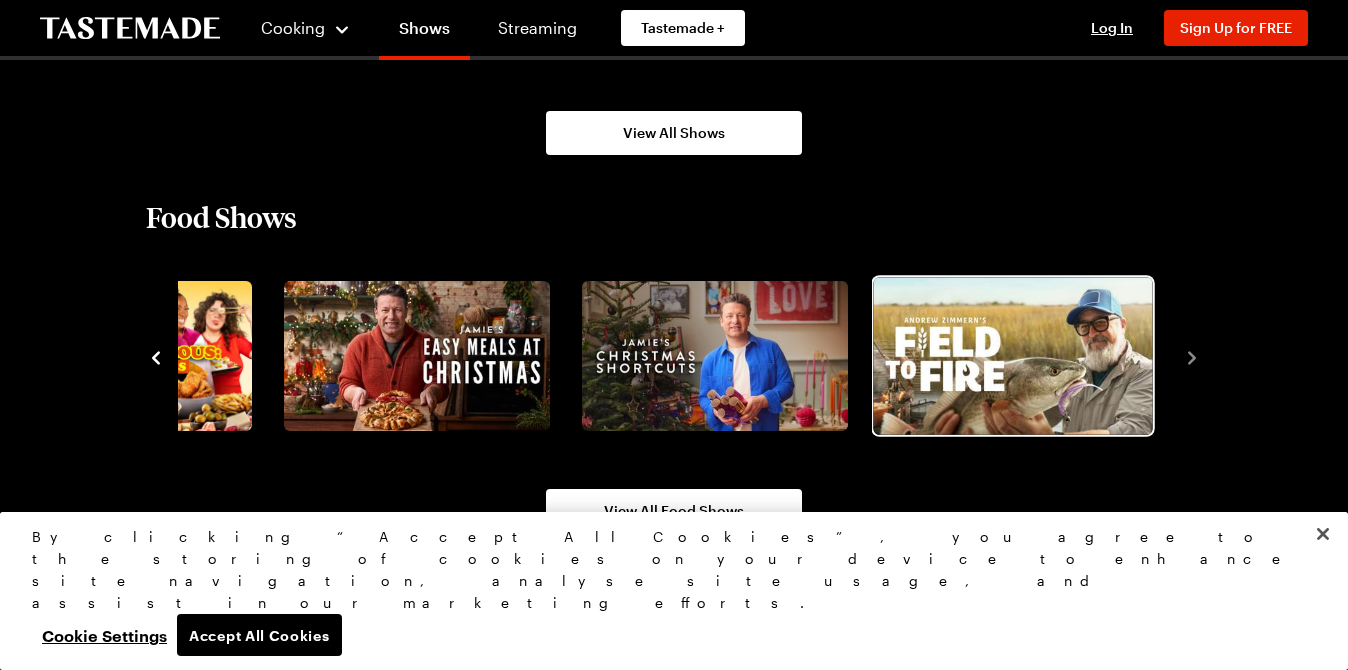 click at bounding box center [1012, 356] 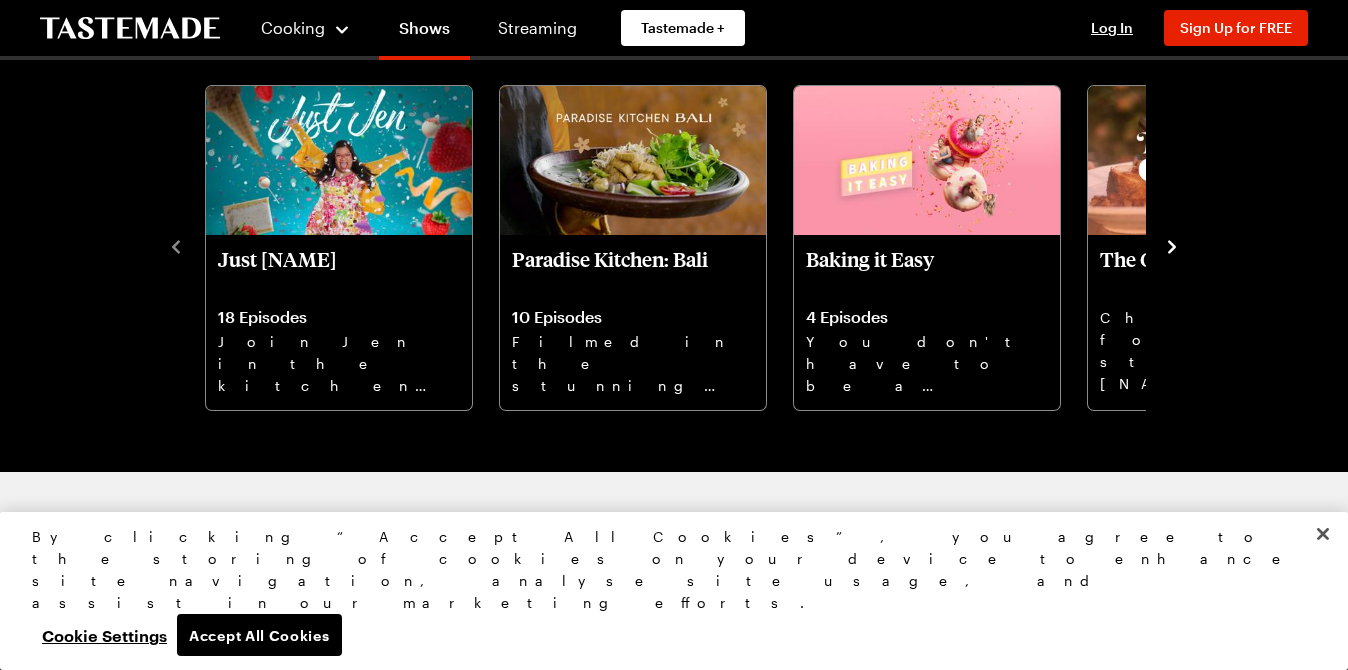 scroll, scrollTop: 1400, scrollLeft: 0, axis: vertical 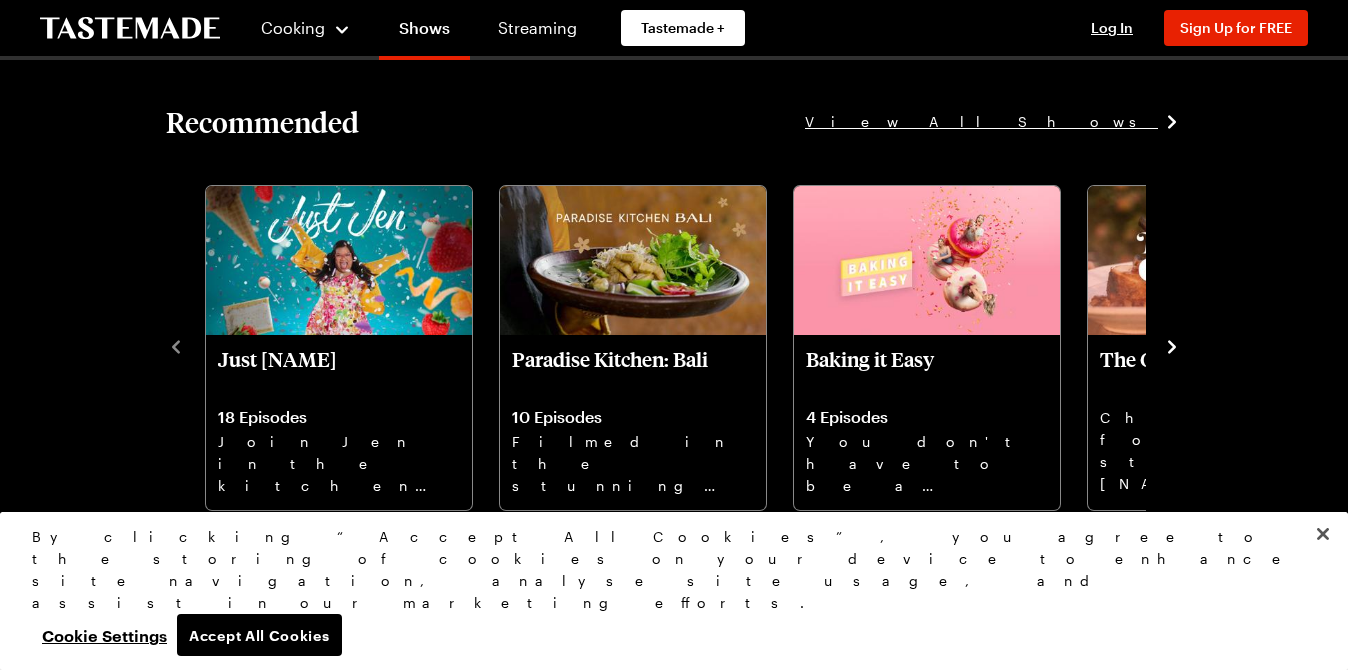 click 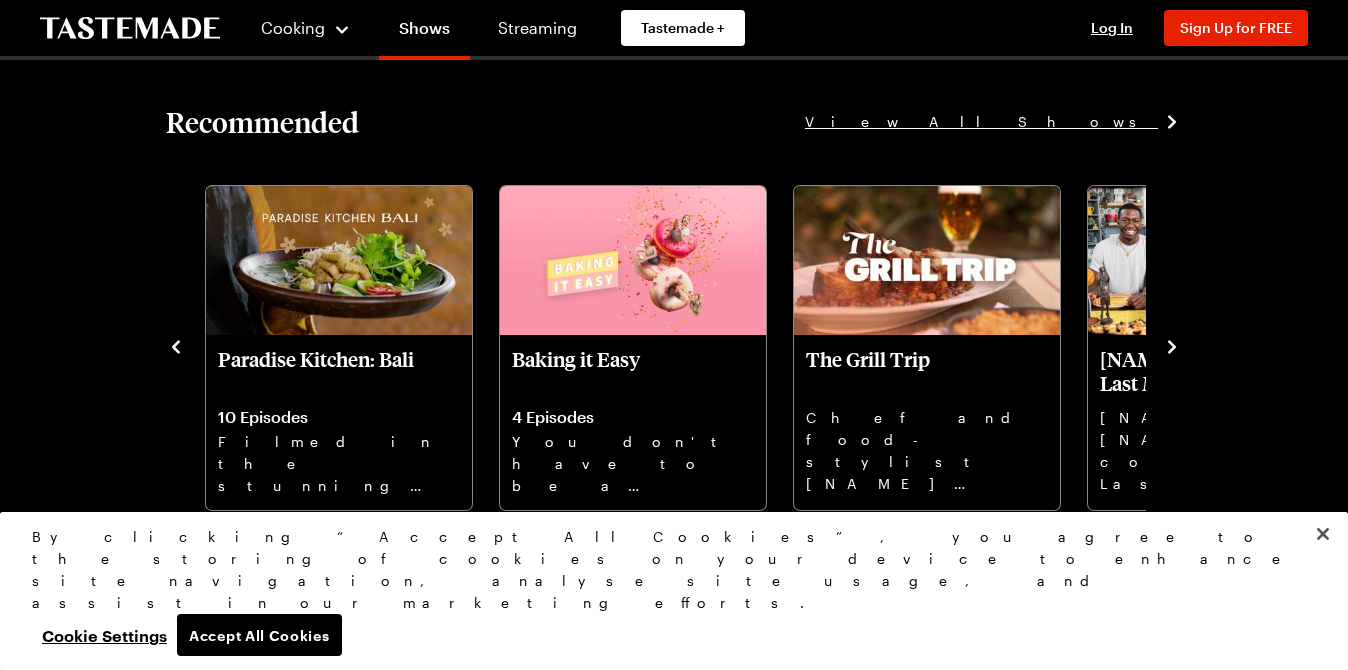 click 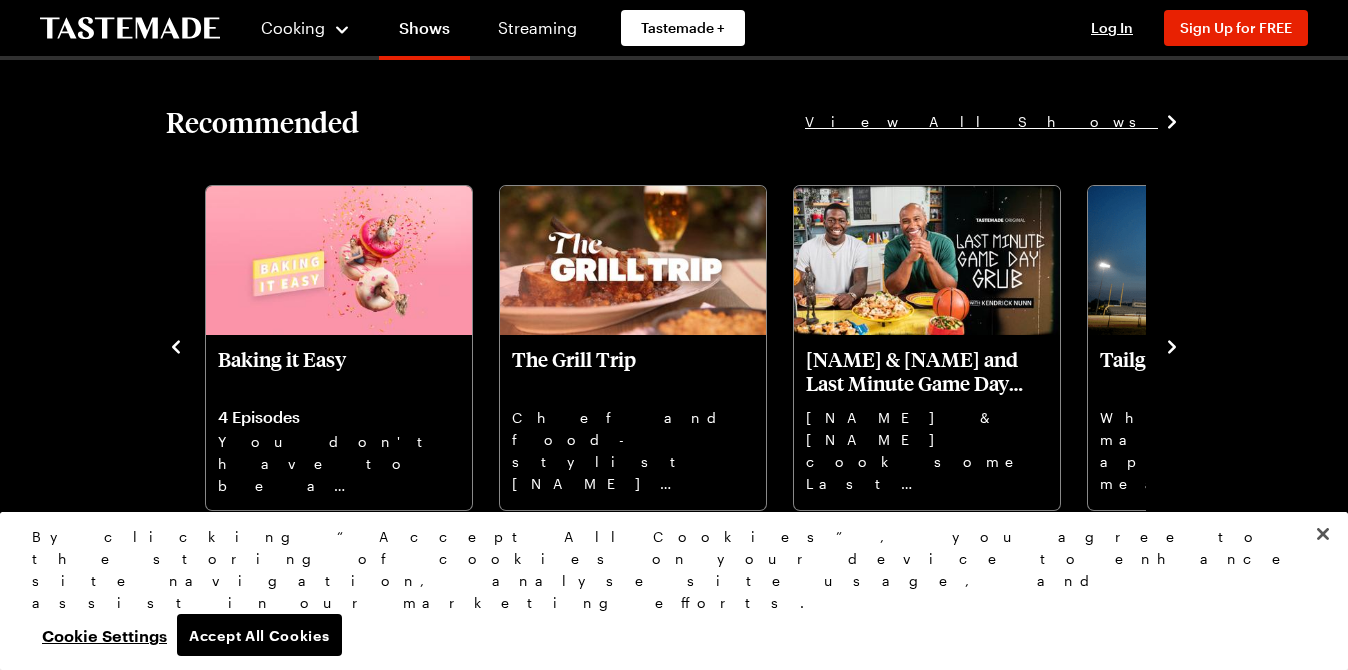 click 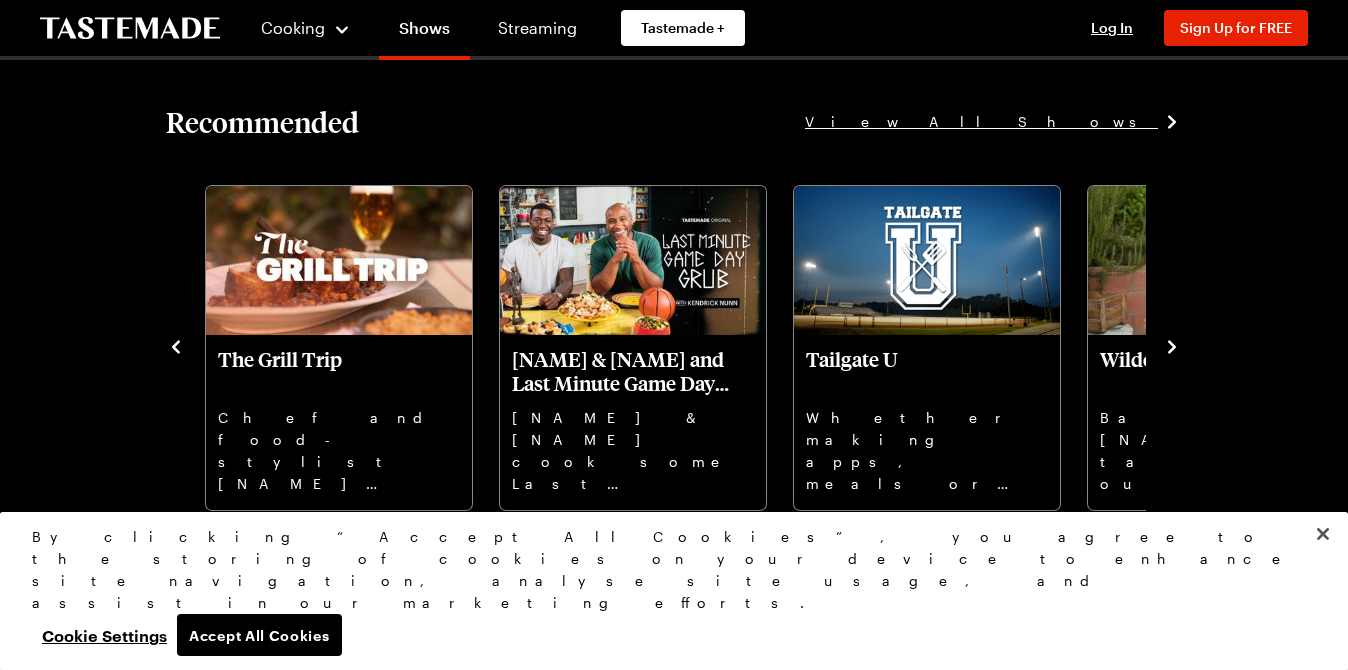 click 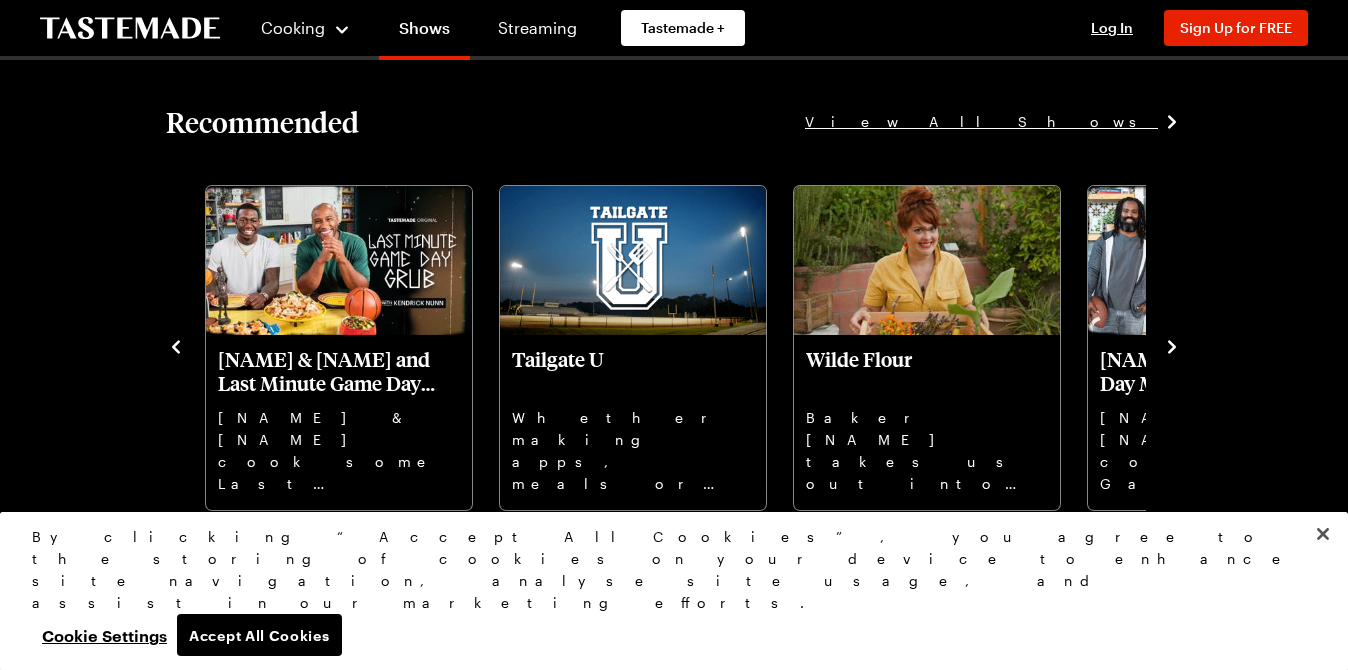 click 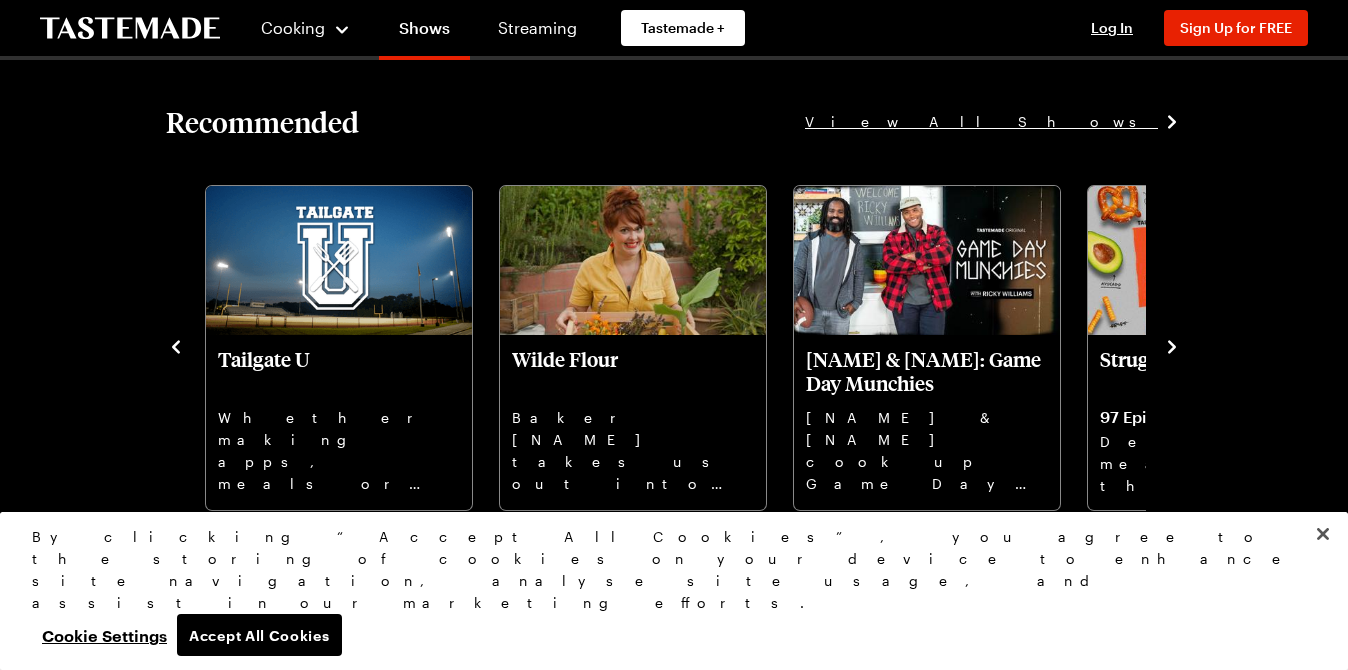 click 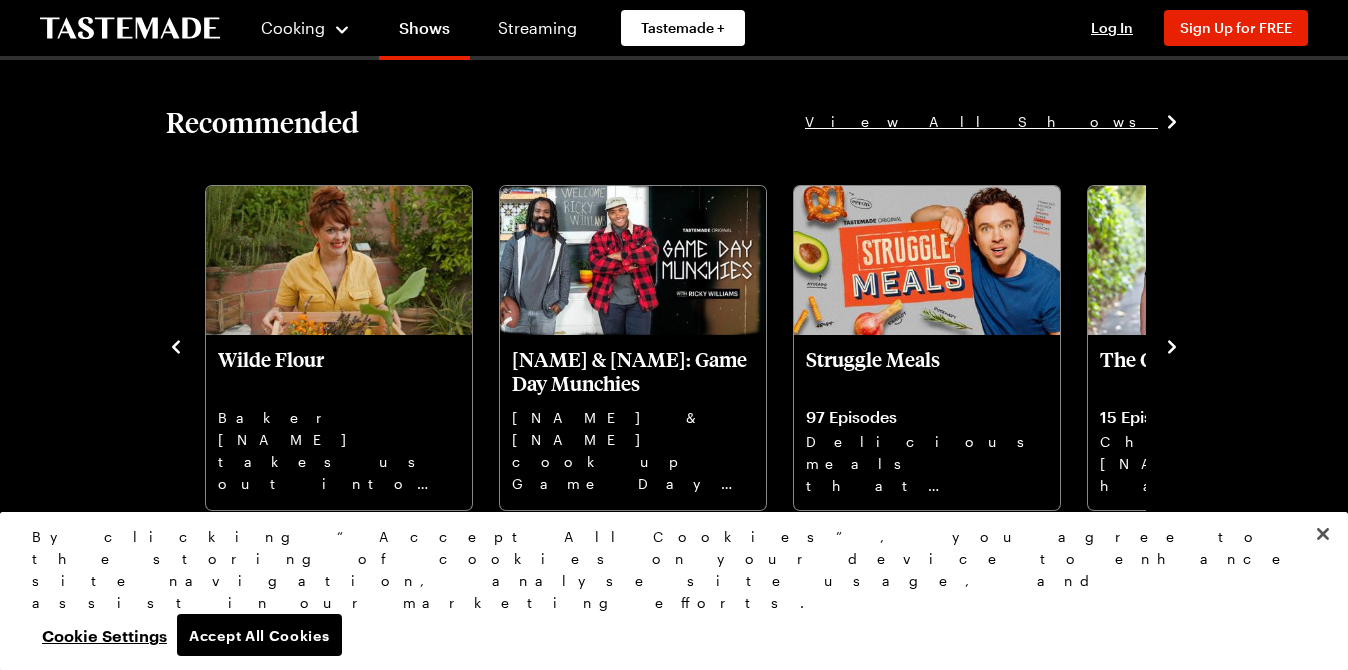 click 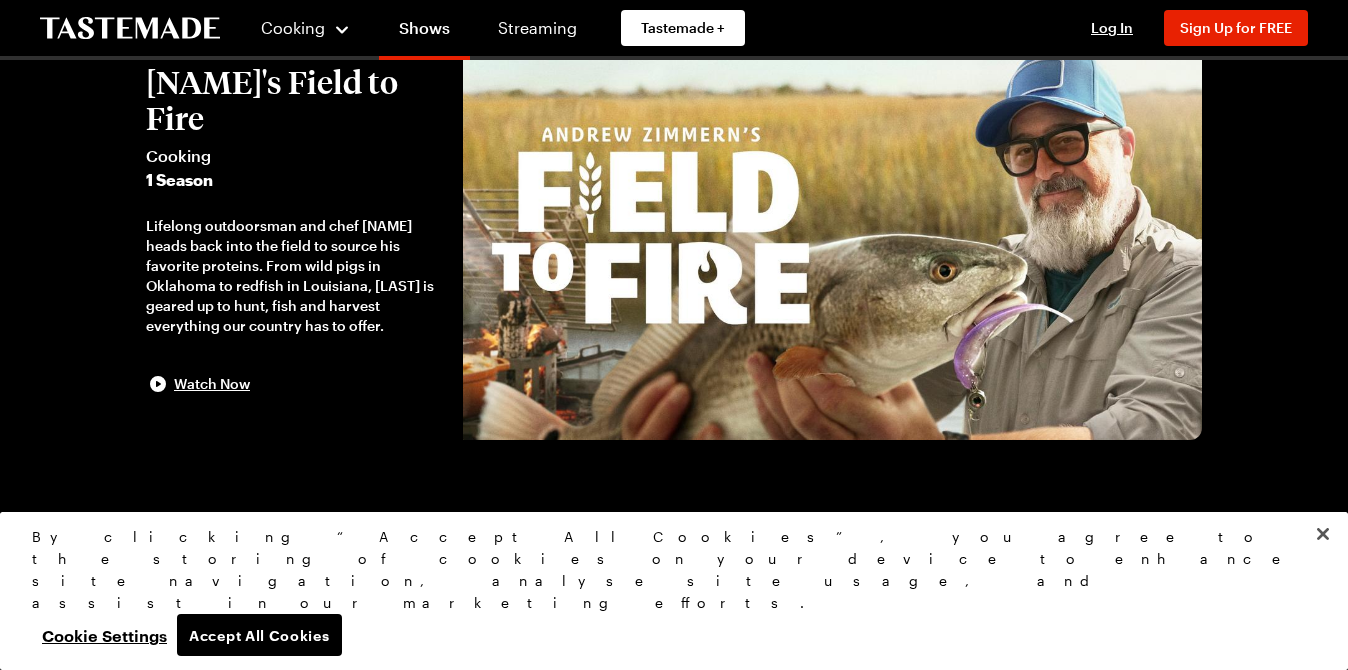 scroll, scrollTop: 0, scrollLeft: 0, axis: both 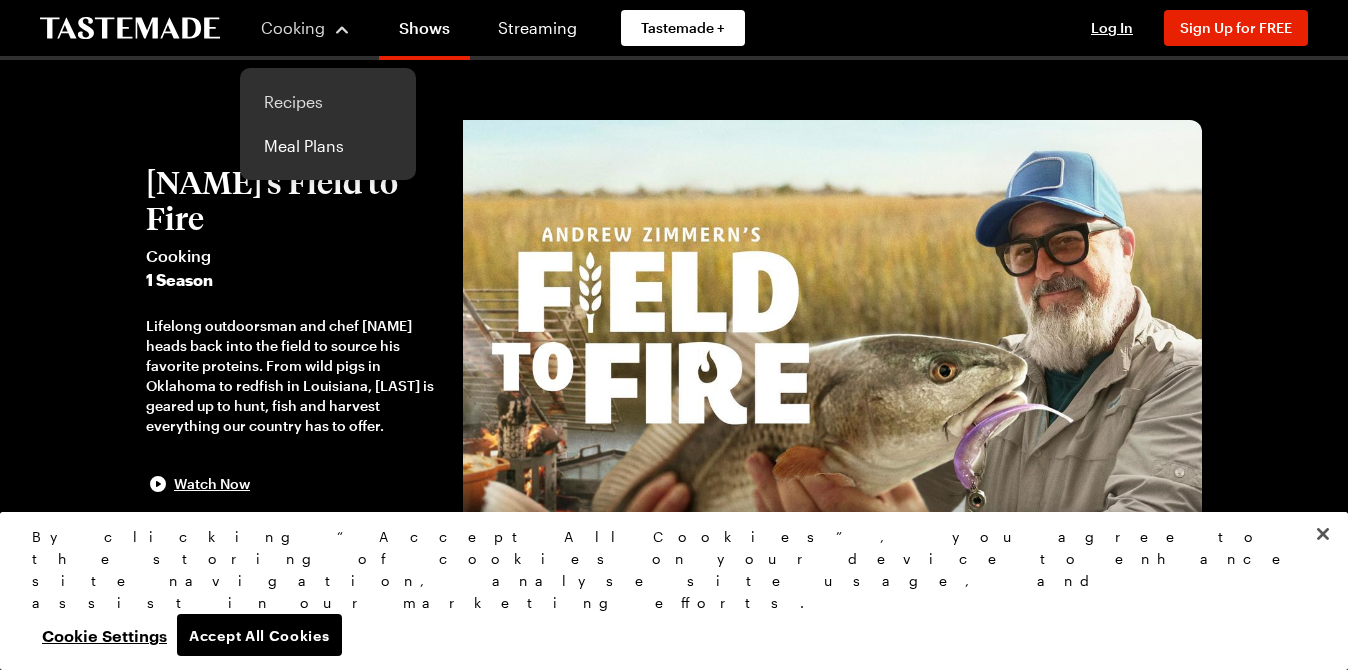 click on "Recipes" at bounding box center [328, 102] 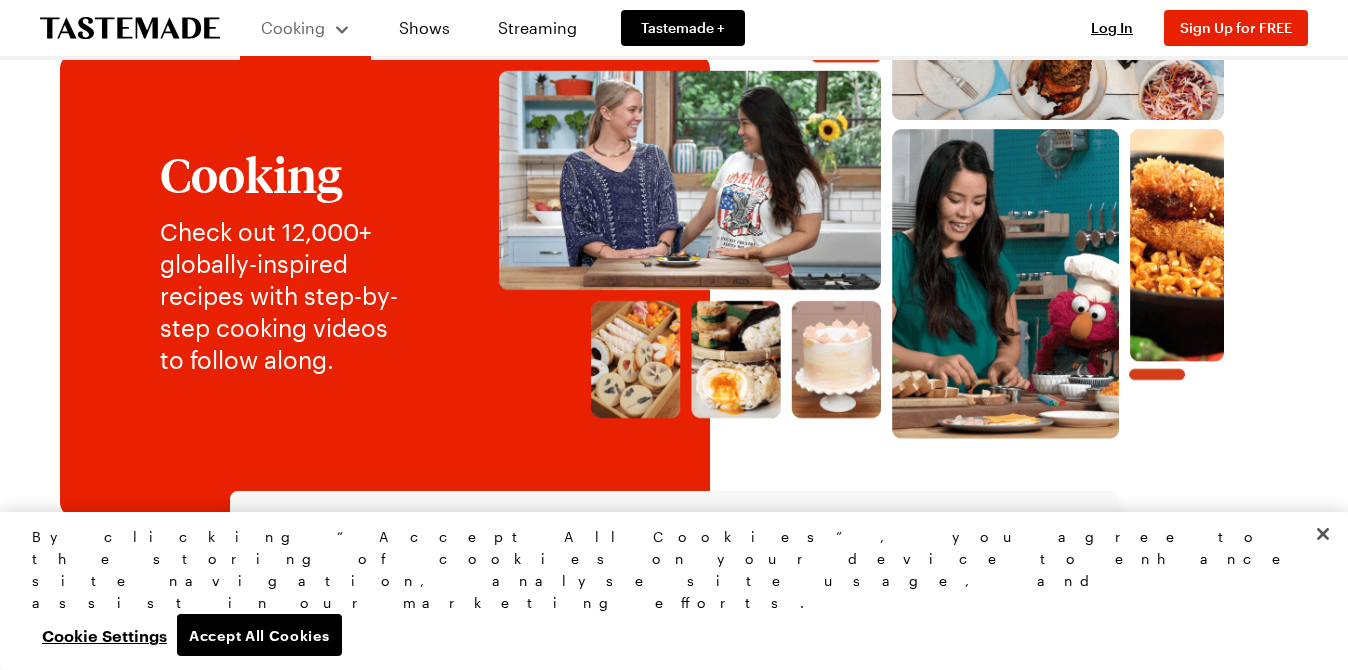 scroll, scrollTop: 0, scrollLeft: 0, axis: both 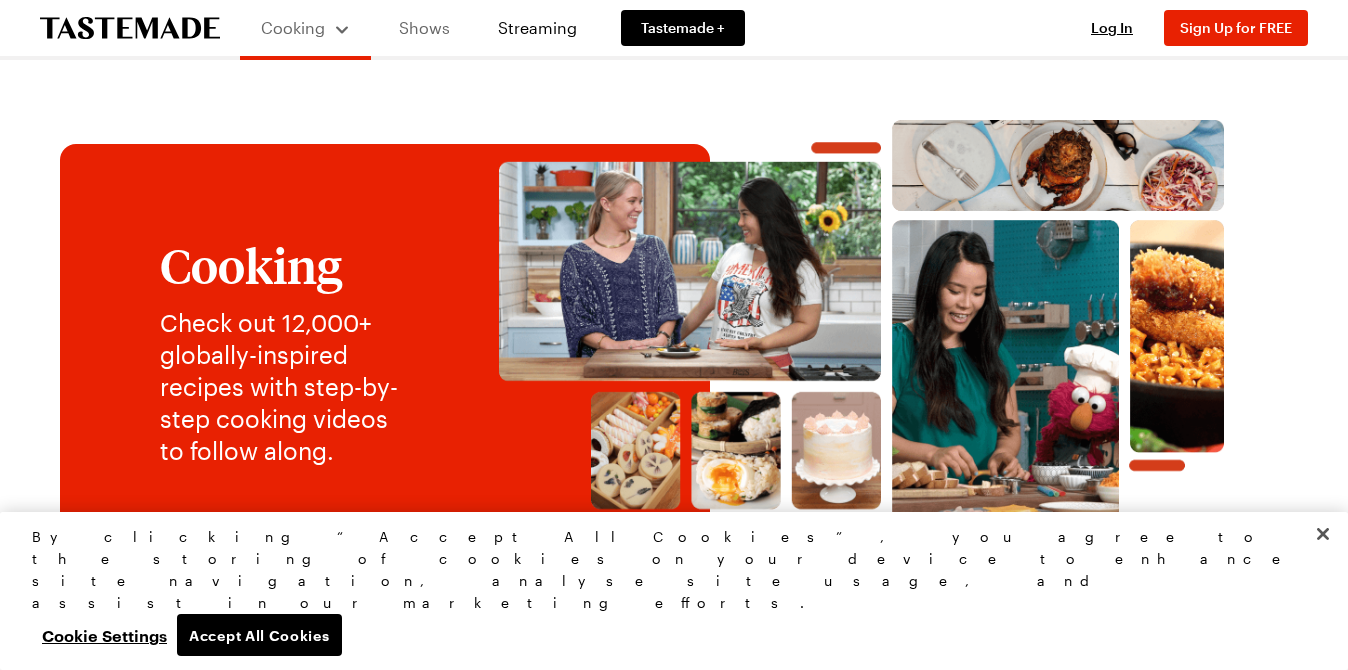 click on "Shows" at bounding box center (424, 28) 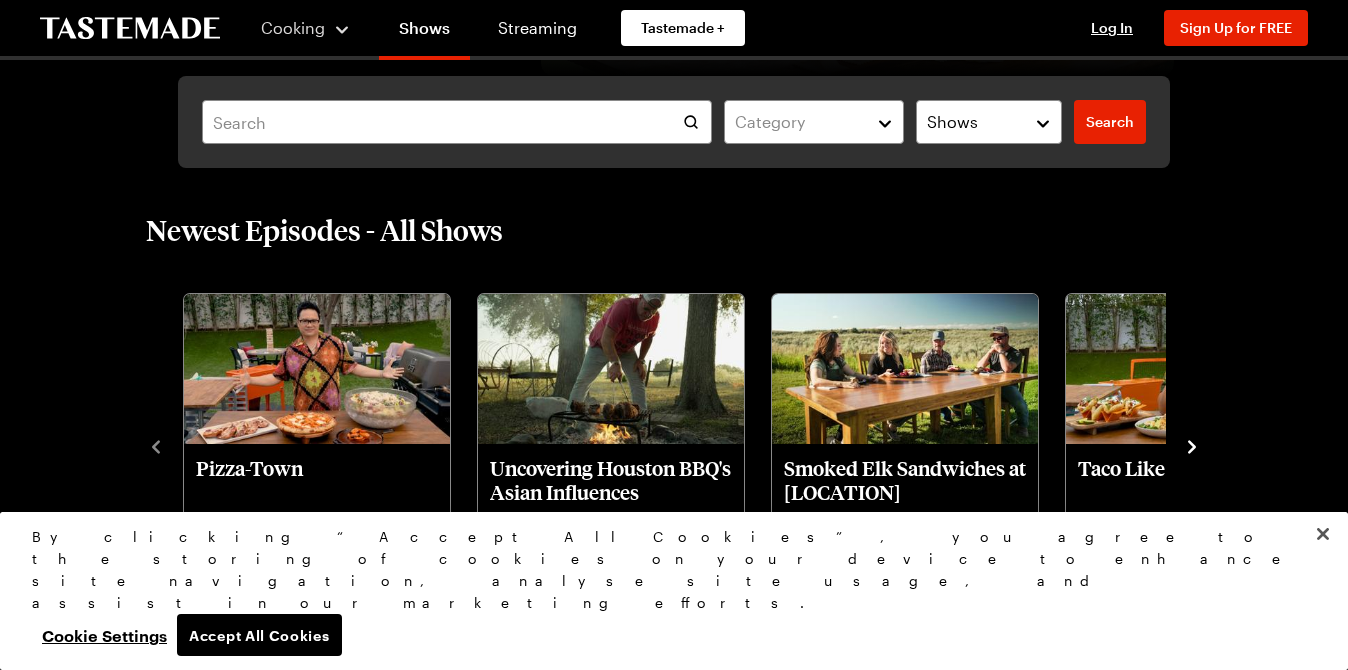 scroll, scrollTop: 600, scrollLeft: 0, axis: vertical 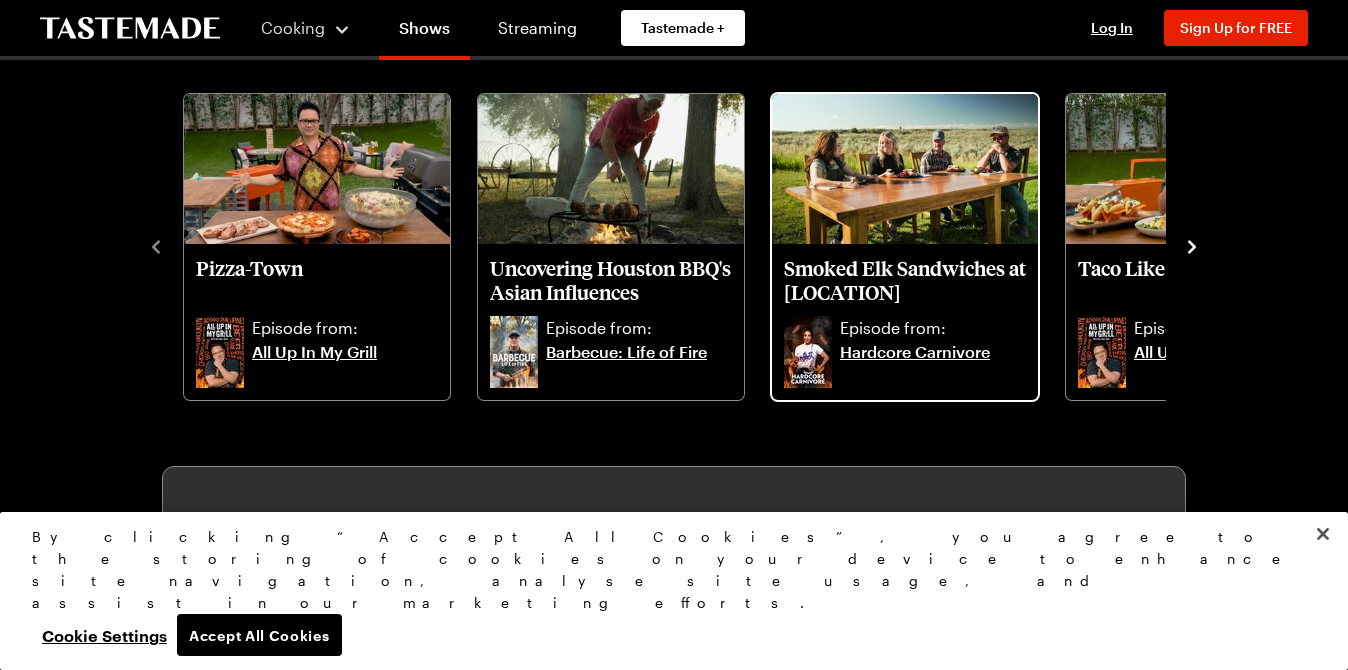 click on "Smoked Elk Sandwiches at [LOCATION] Episode from: Hardcore Carnivore" at bounding box center (905, 322) 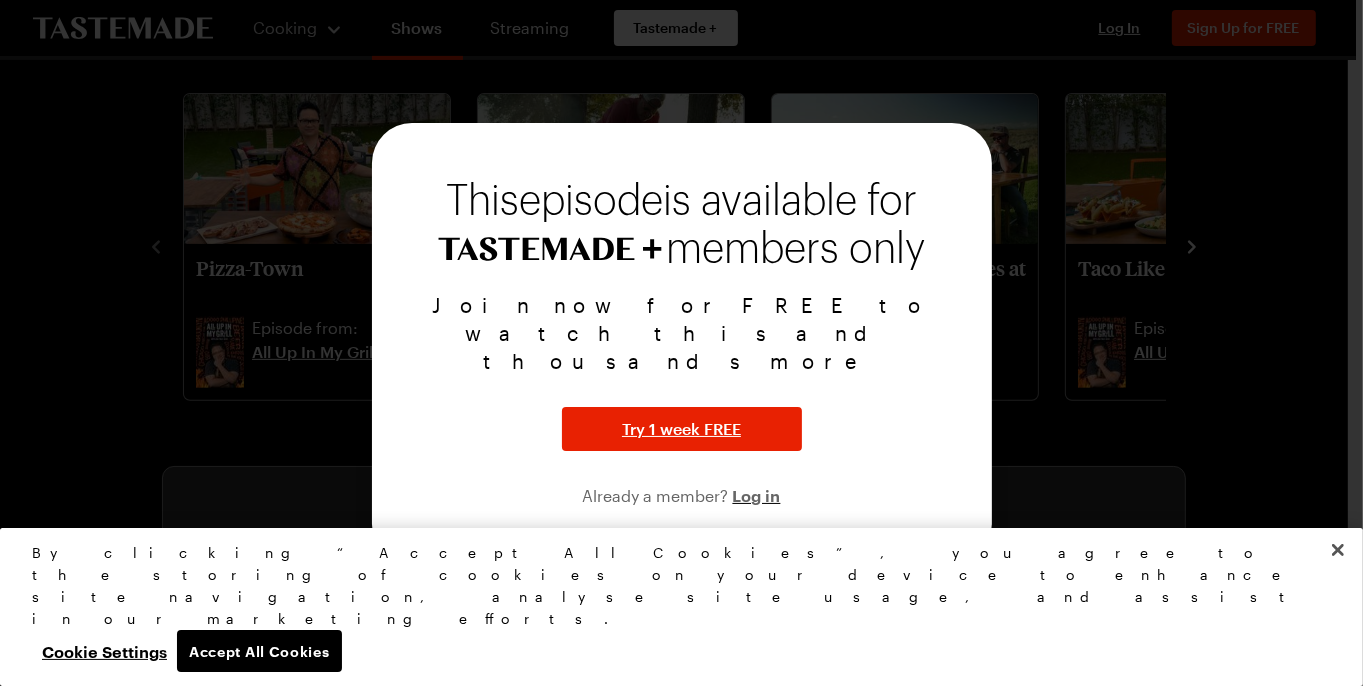 click at bounding box center [681, 343] 